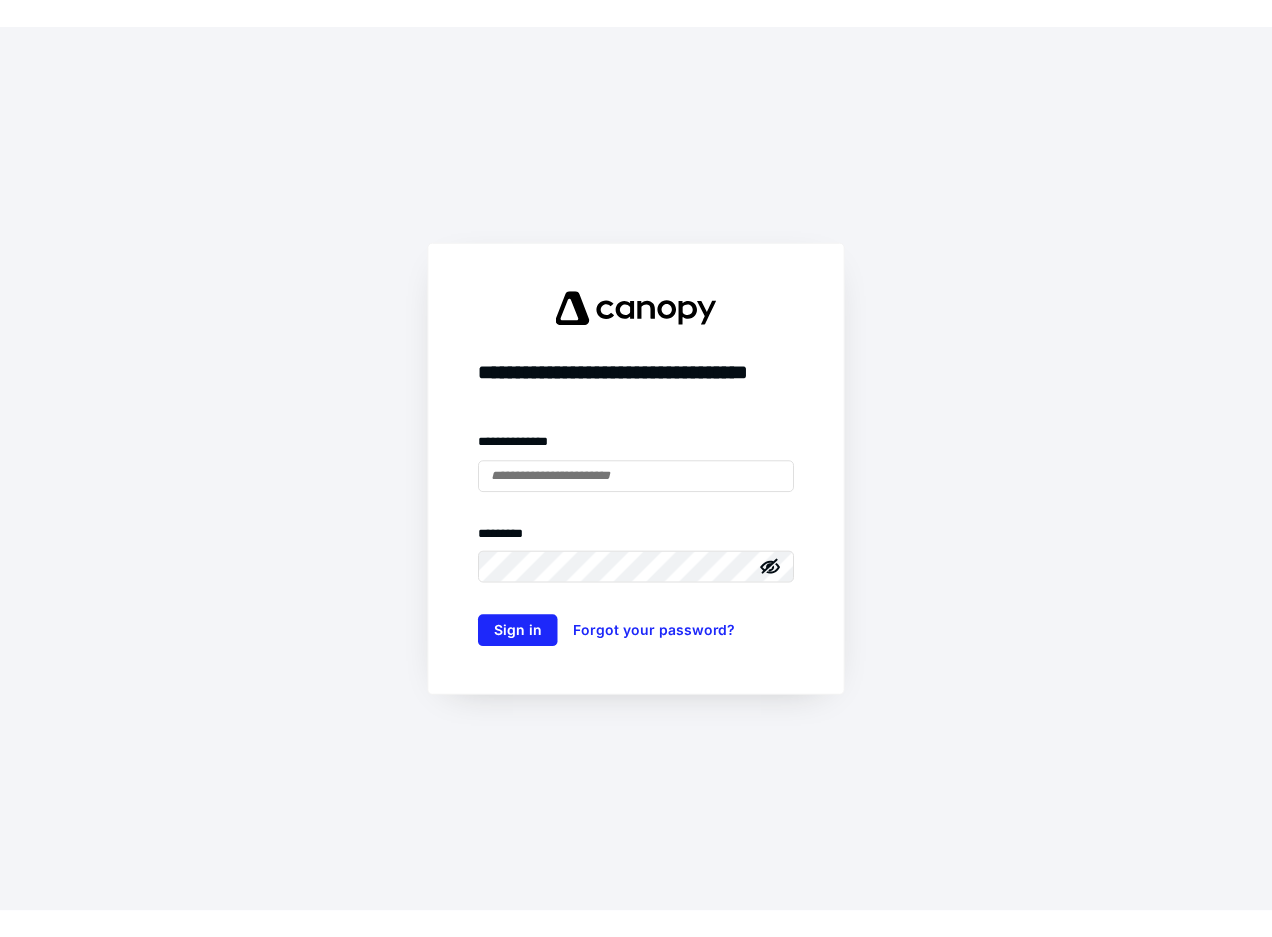 scroll, scrollTop: 0, scrollLeft: 0, axis: both 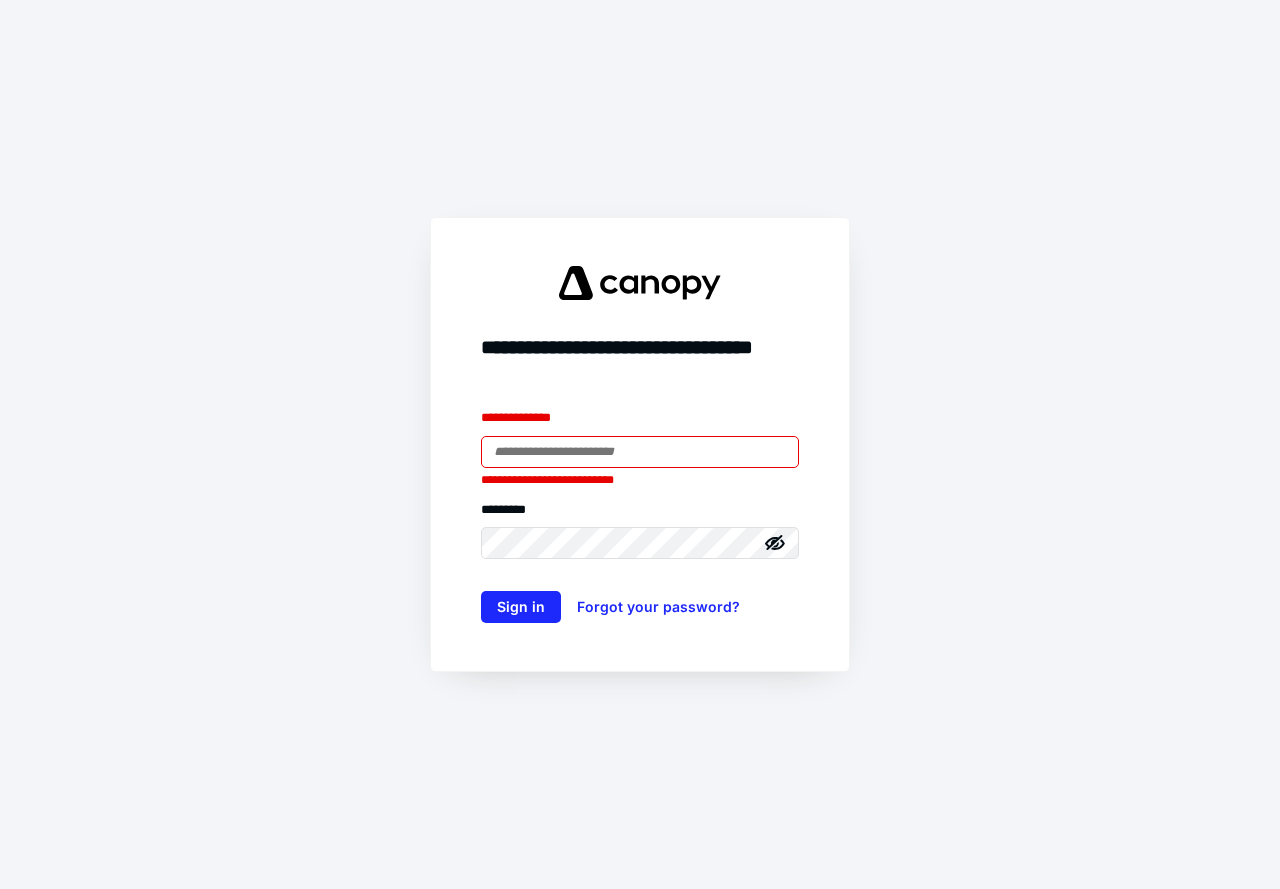type on "**********" 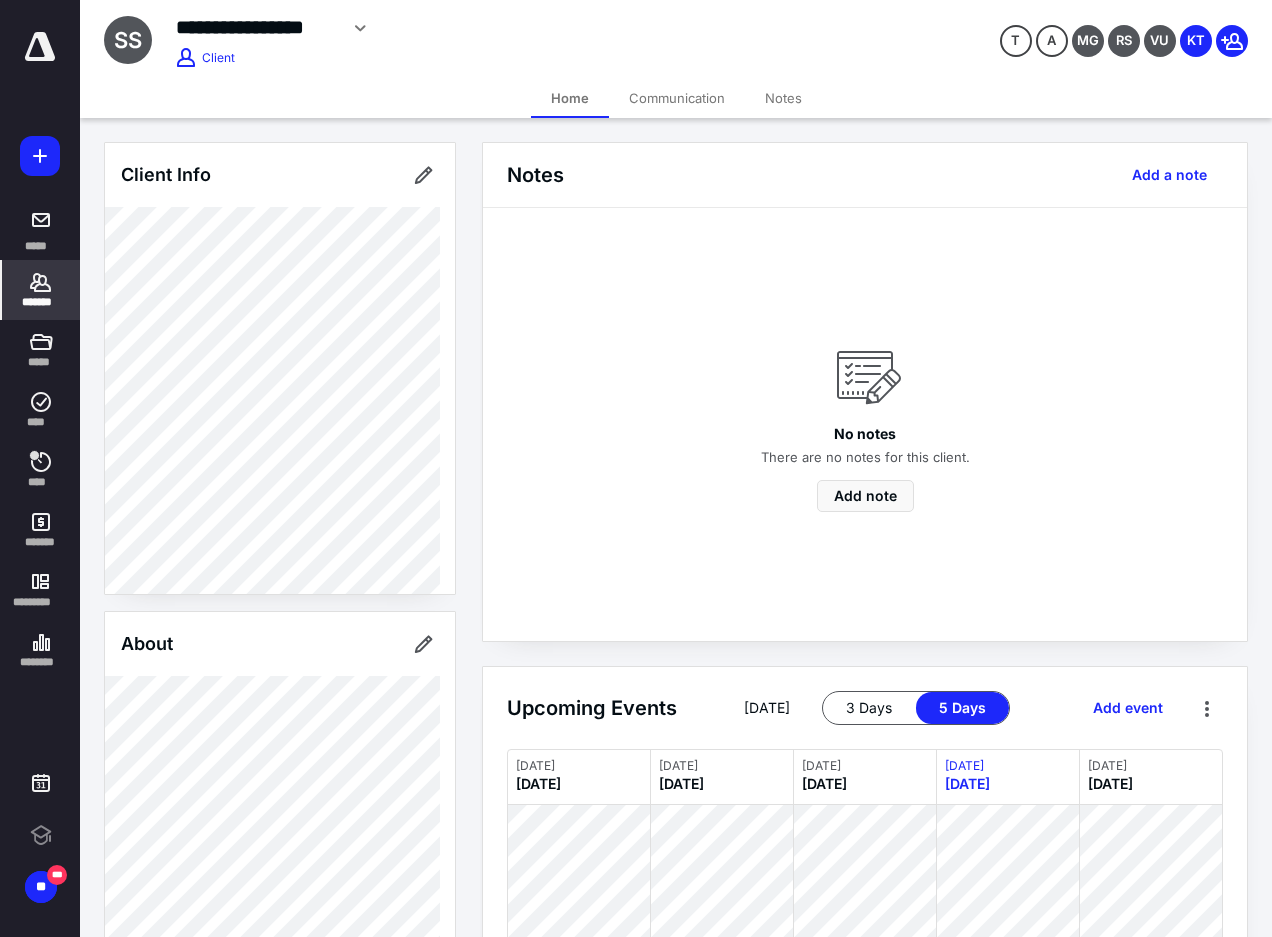 scroll, scrollTop: 0, scrollLeft: 0, axis: both 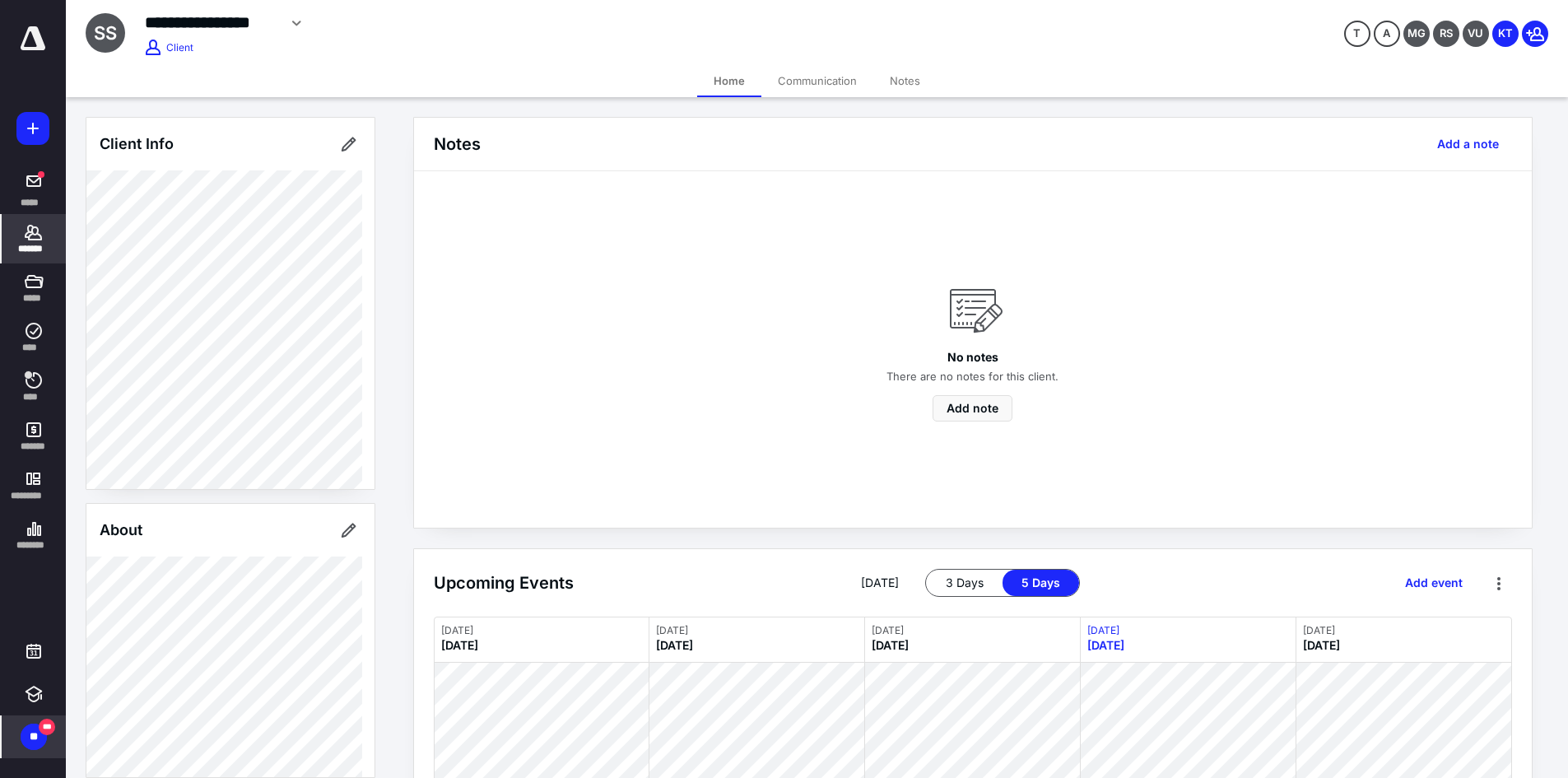 click on "**" at bounding box center [34, 737] 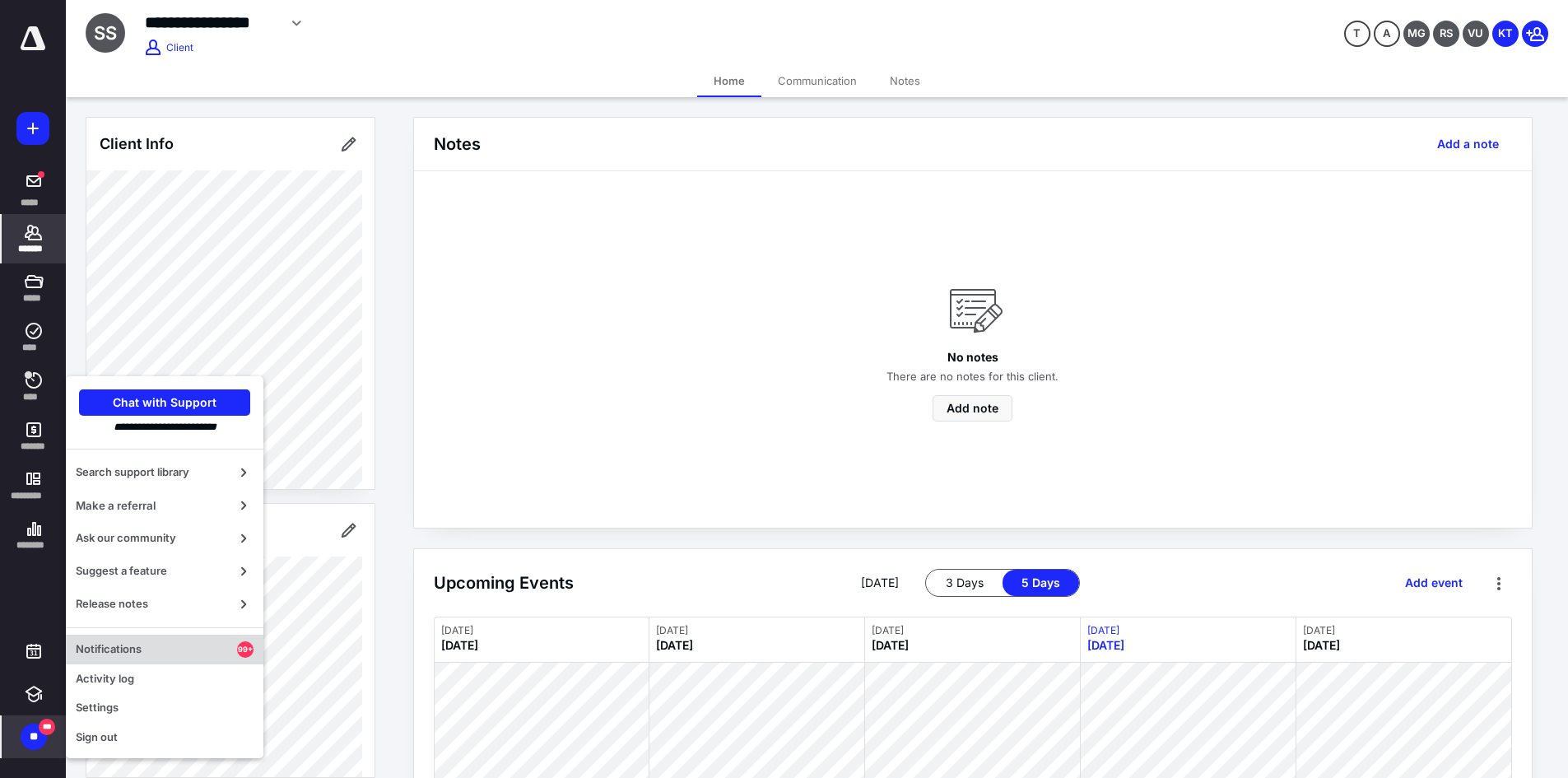click on "Notifications 99+" at bounding box center [165, 650] 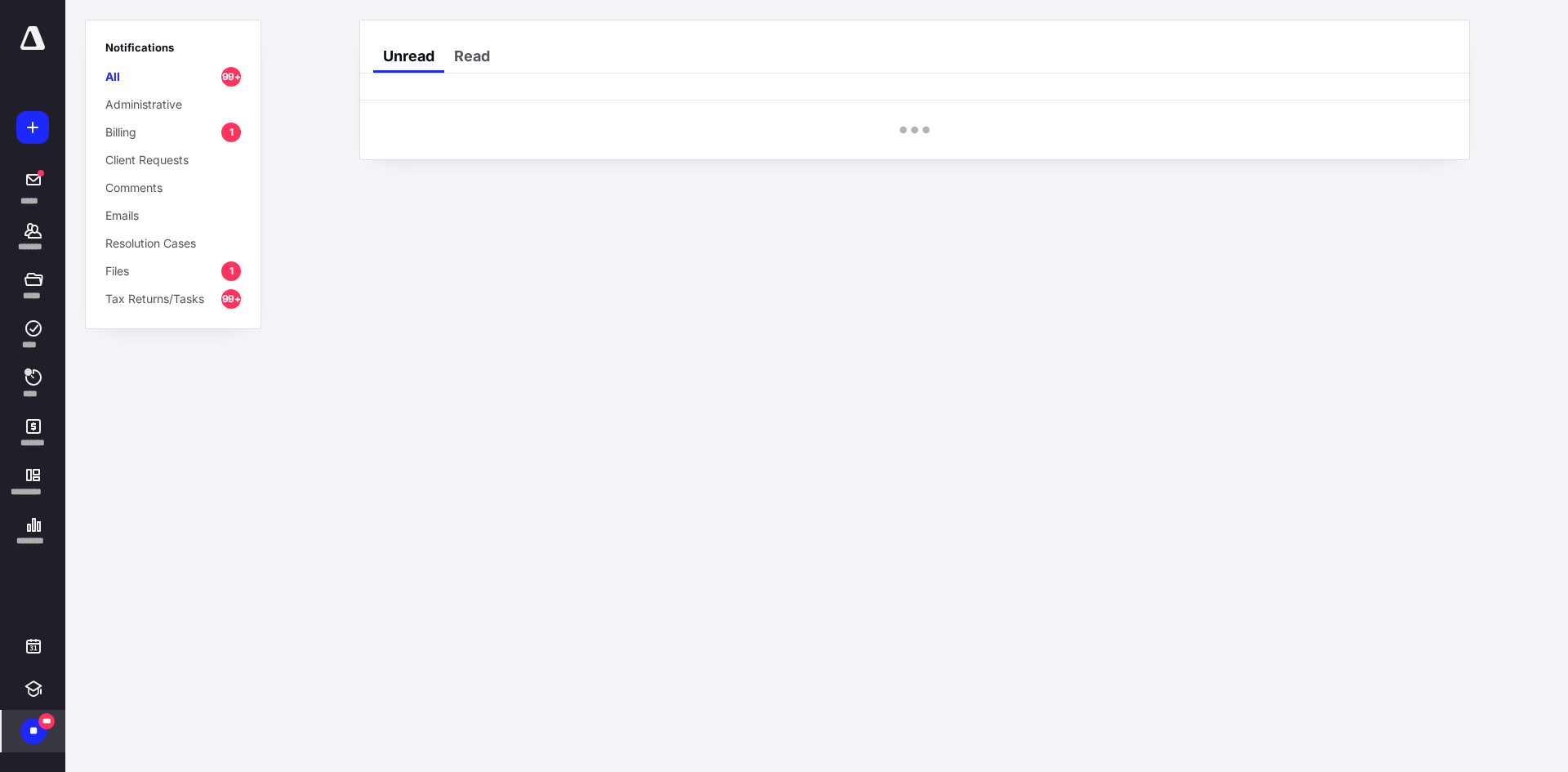 click on "Billing" at bounding box center [121, 132] 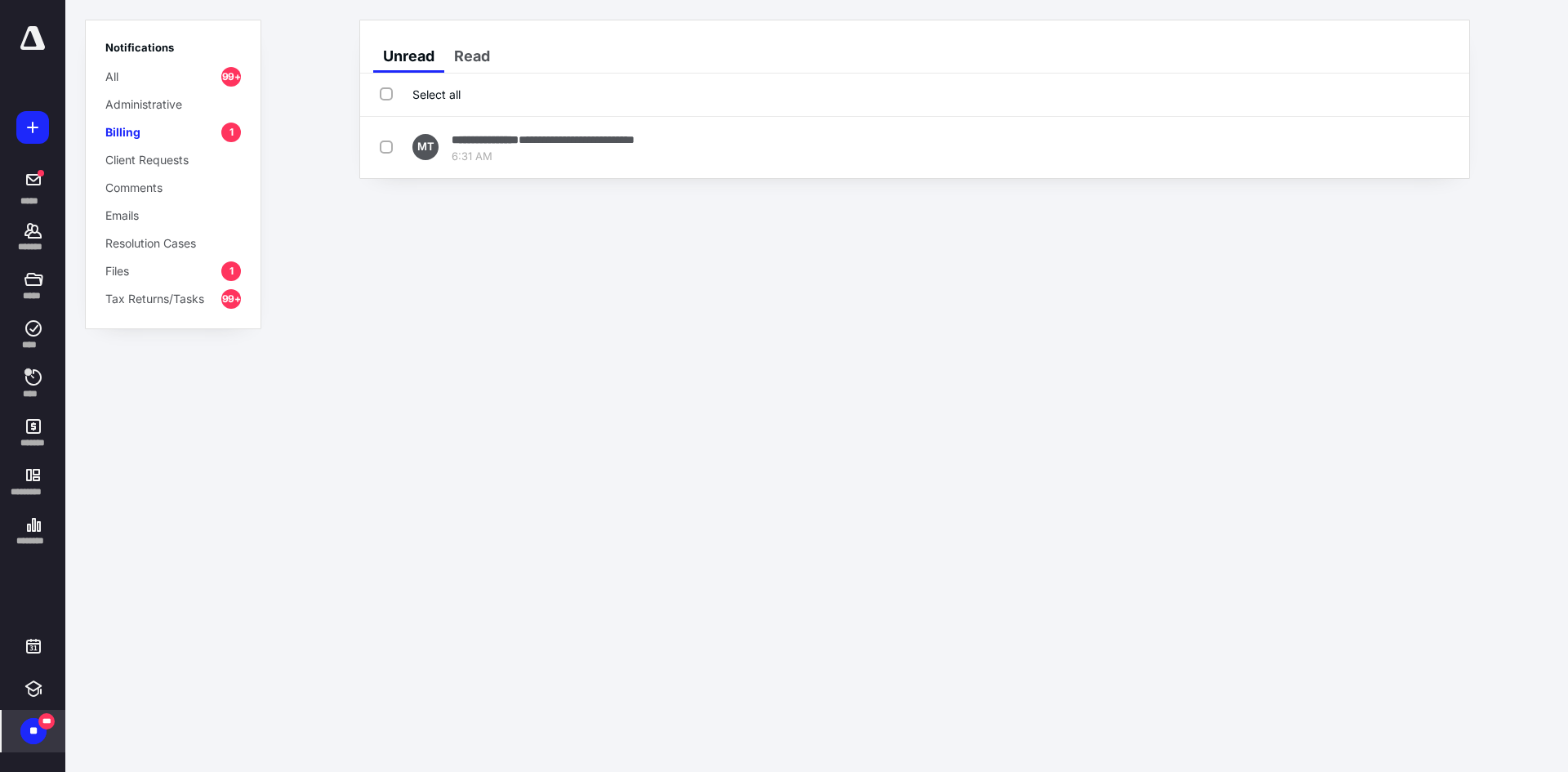 click on "**********" at bounding box center (784, 386) 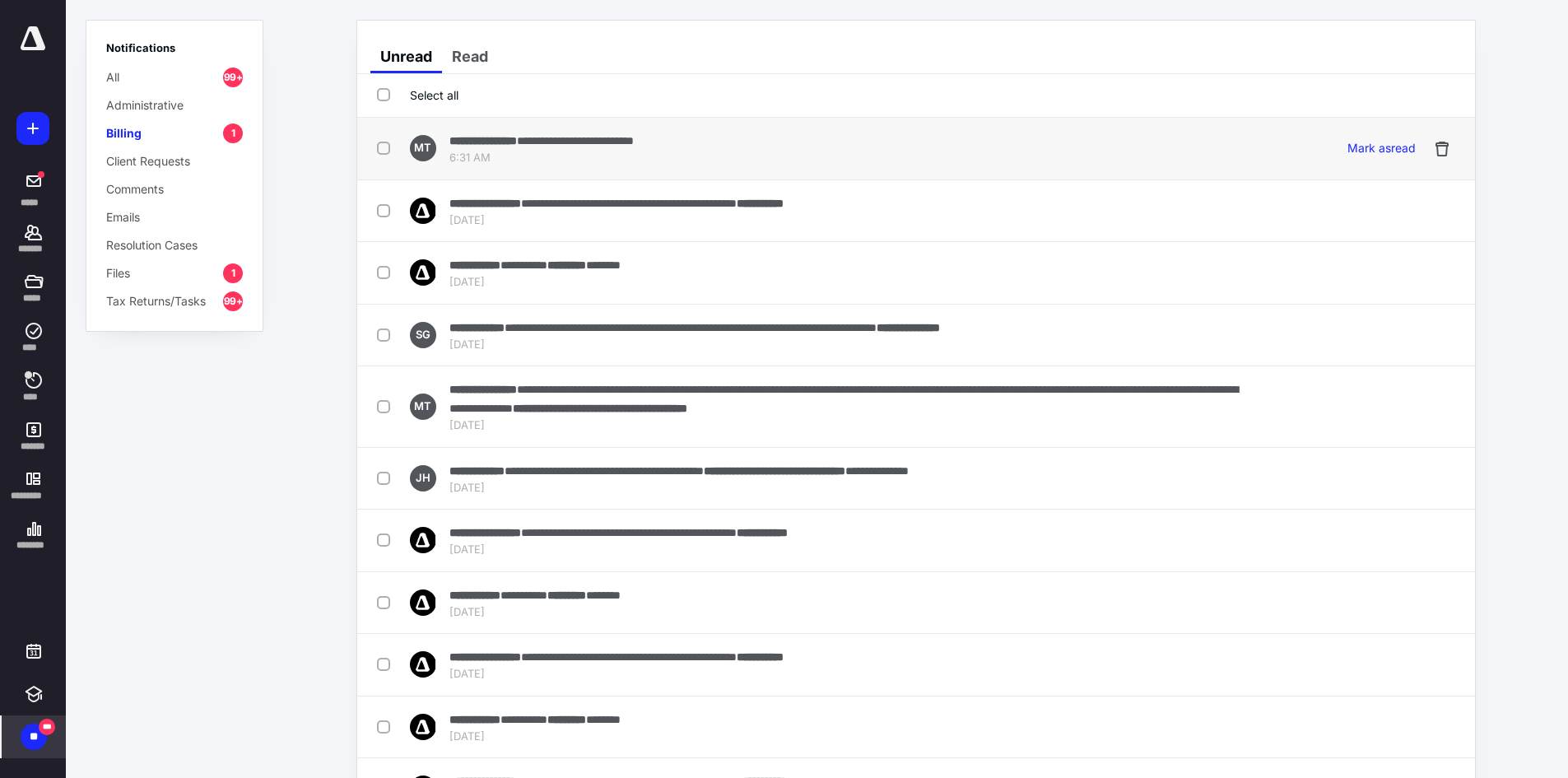 click on "**********" at bounding box center (808, 148) 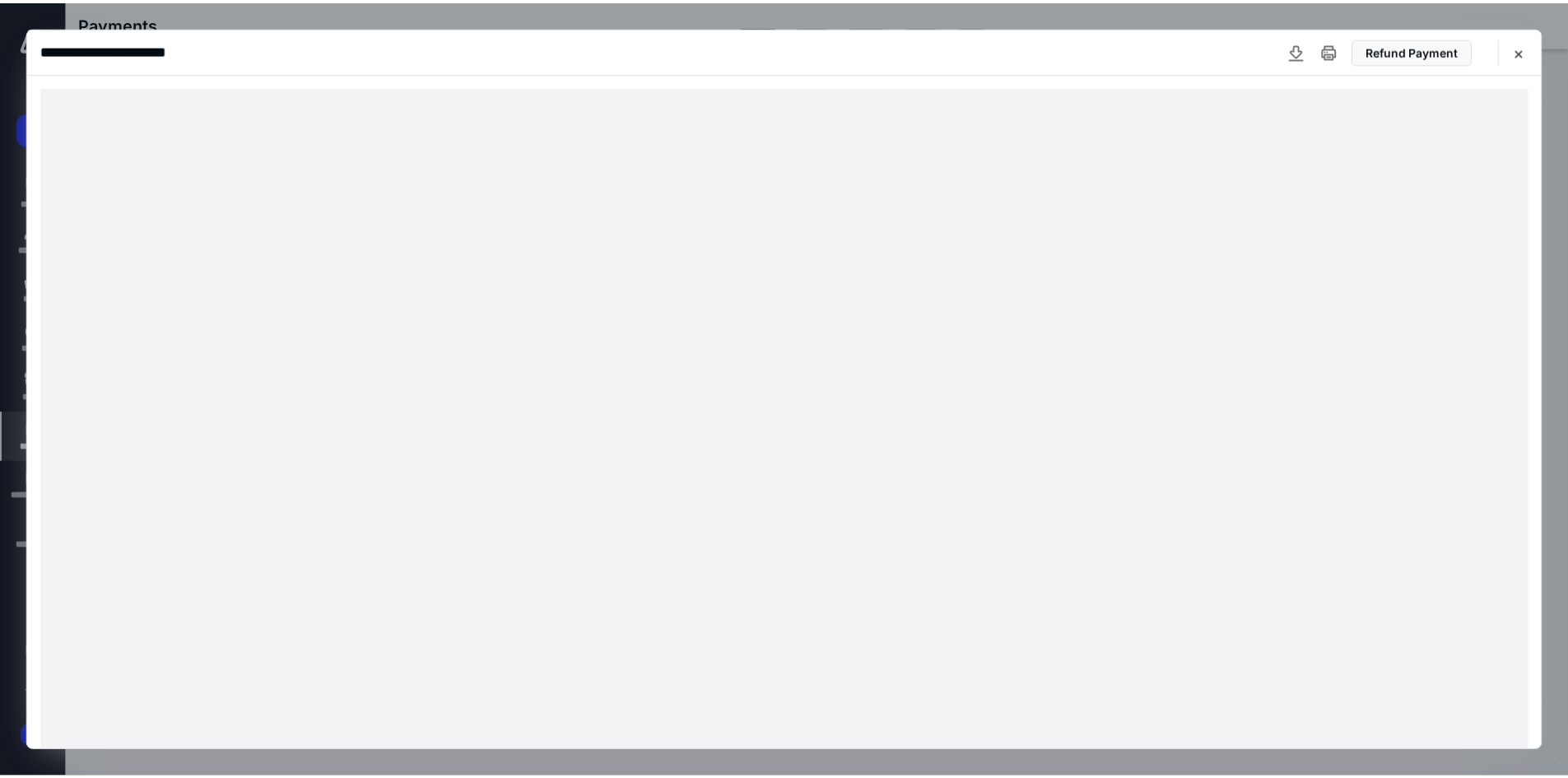 scroll, scrollTop: 0, scrollLeft: 0, axis: both 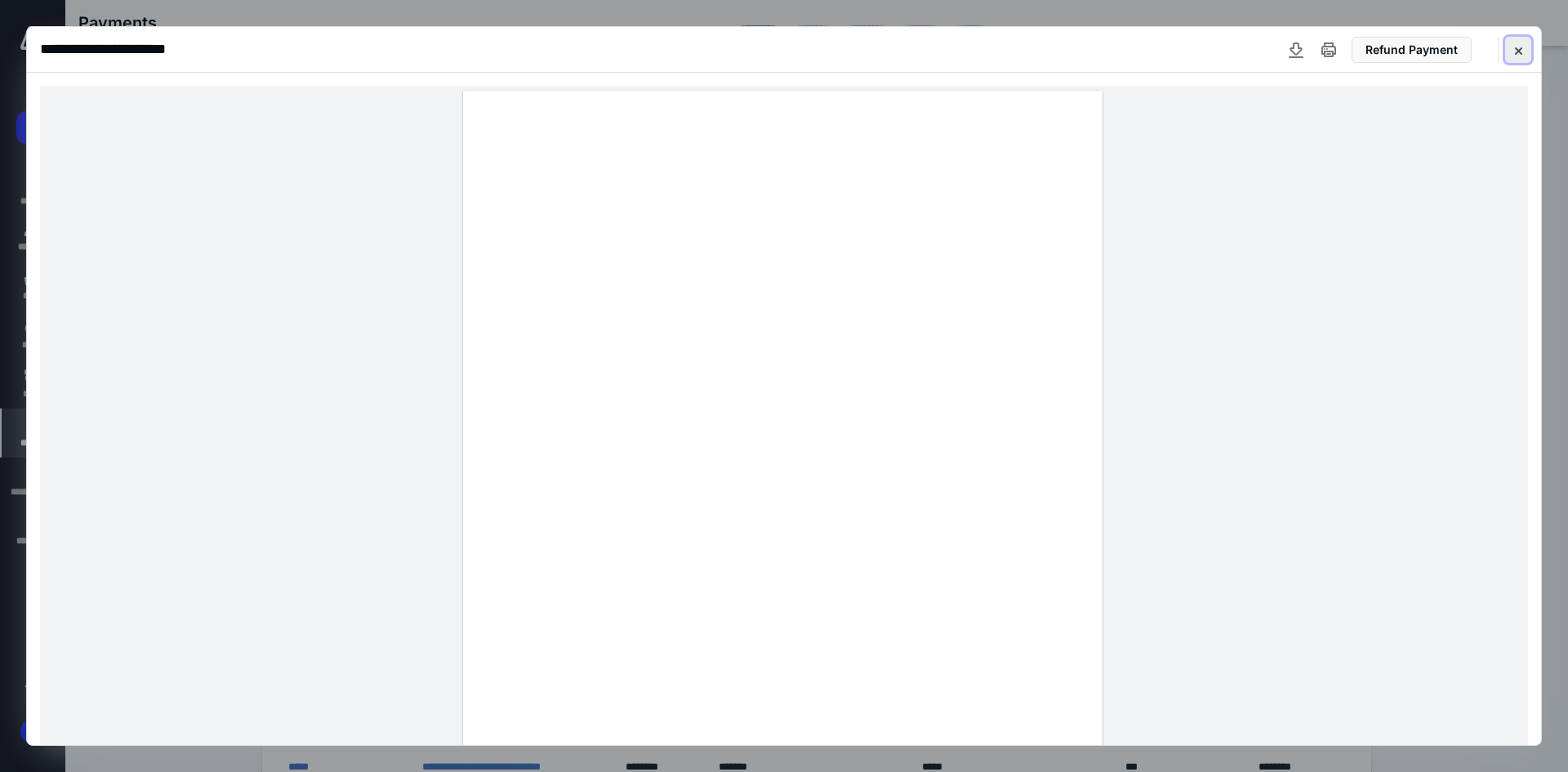 click at bounding box center [1518, 50] 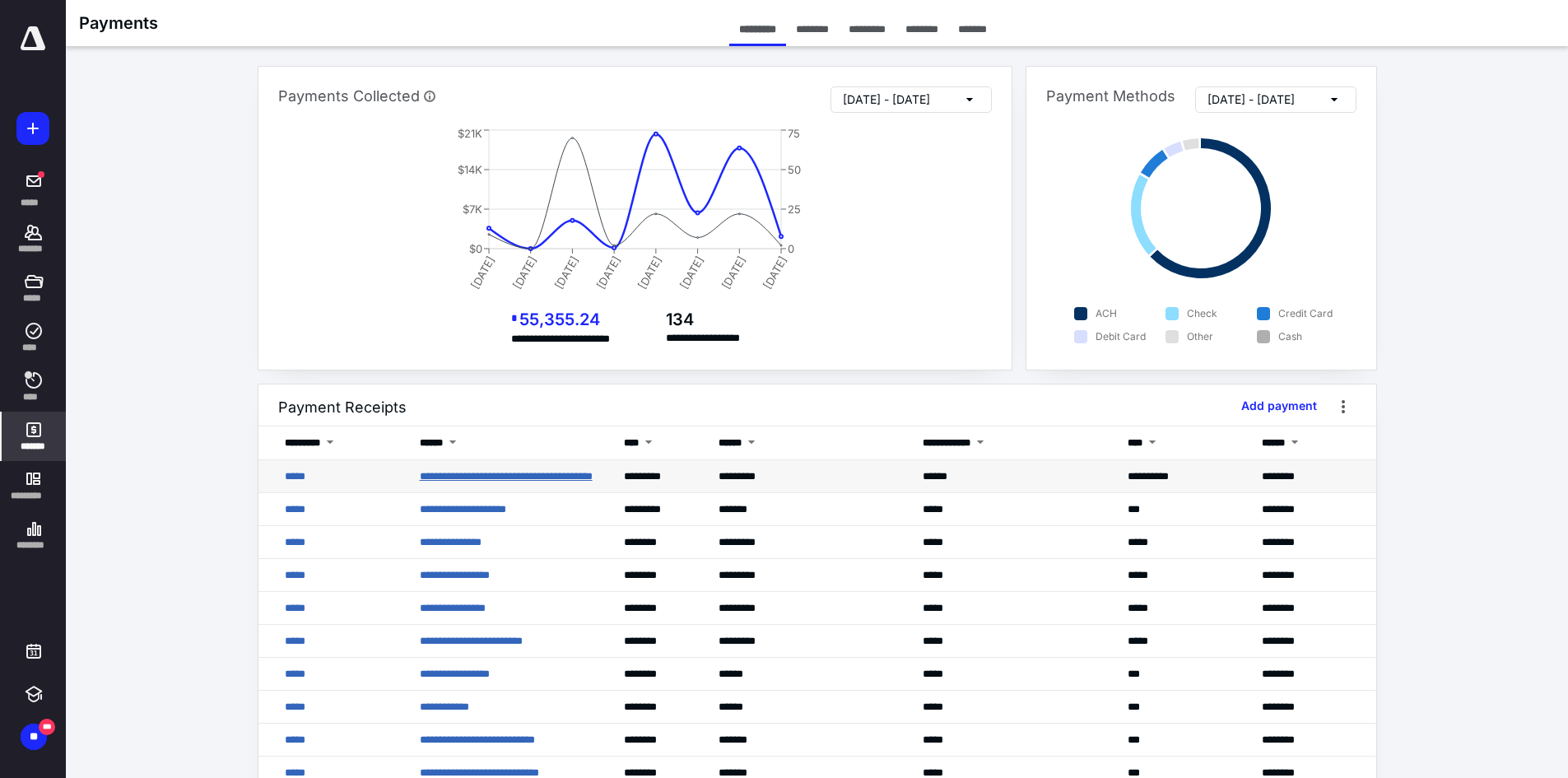 click on "**********" at bounding box center (506, 476) 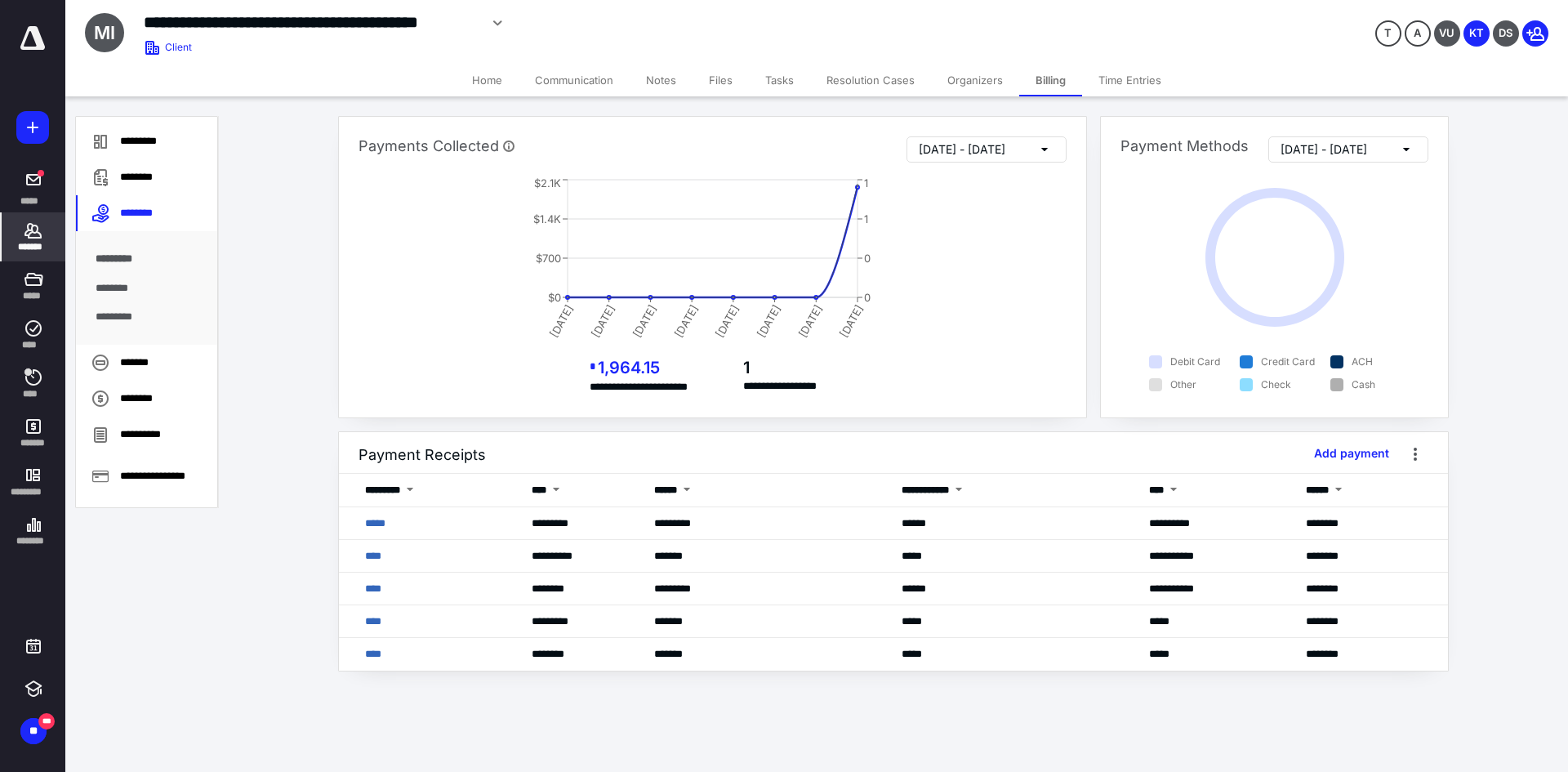 click on "Tasks" at bounding box center [779, 80] 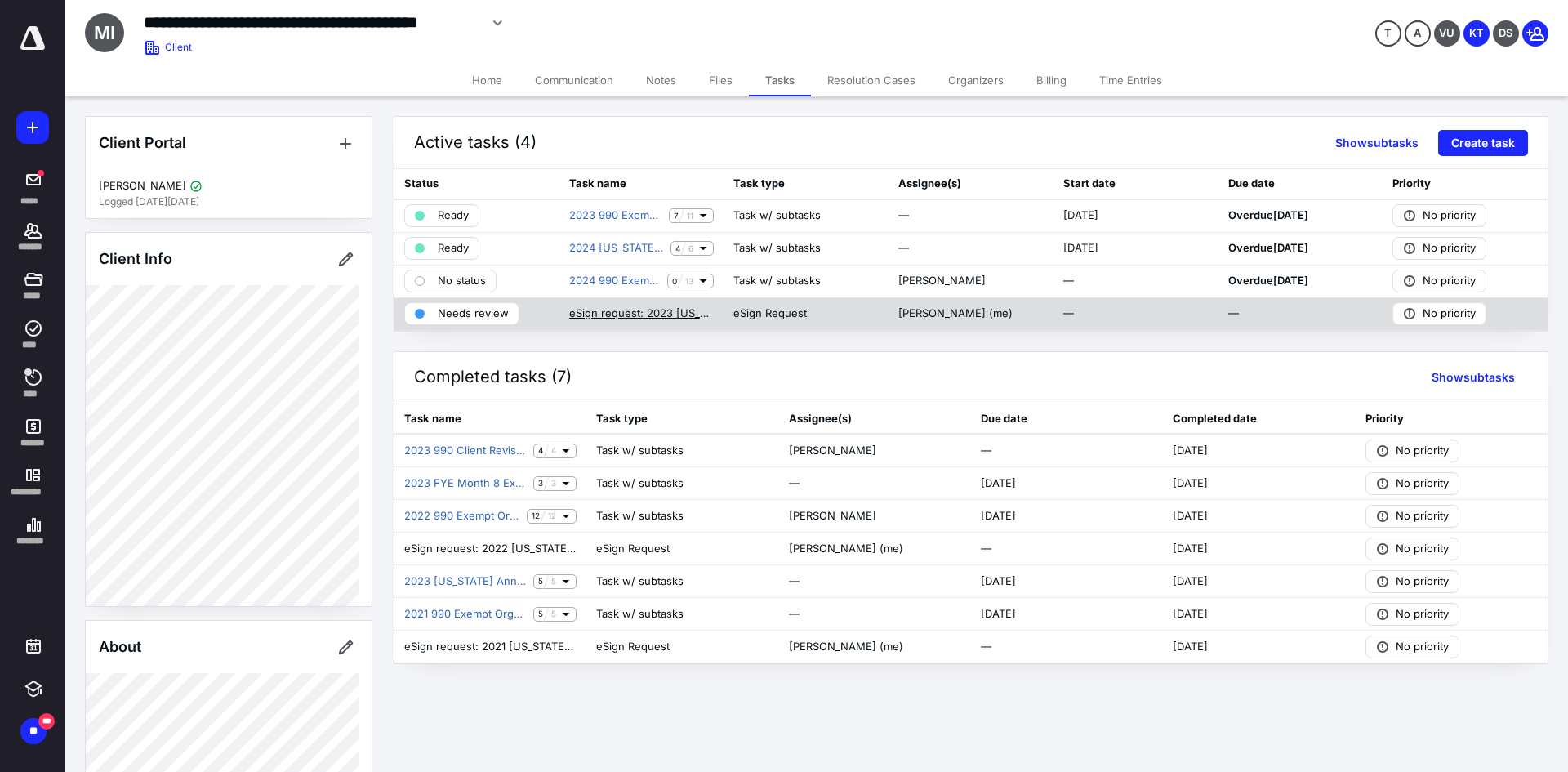 click on "eSign request: 2023 Maryland State Wrestling Association 990 Exempt Organization Tax Return Client Copy v2.pdf" at bounding box center (642, 314) 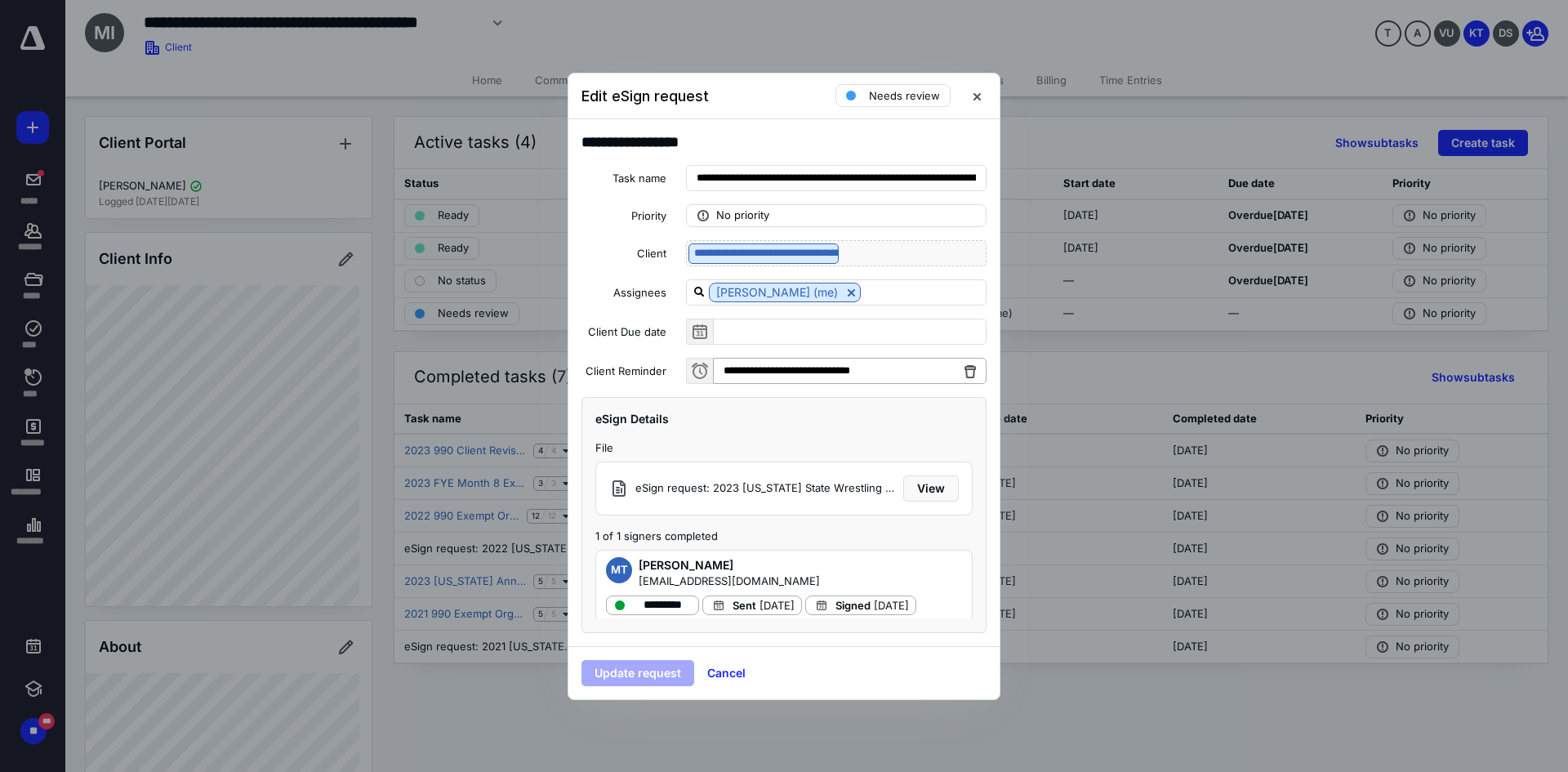 click at bounding box center (970, 371) 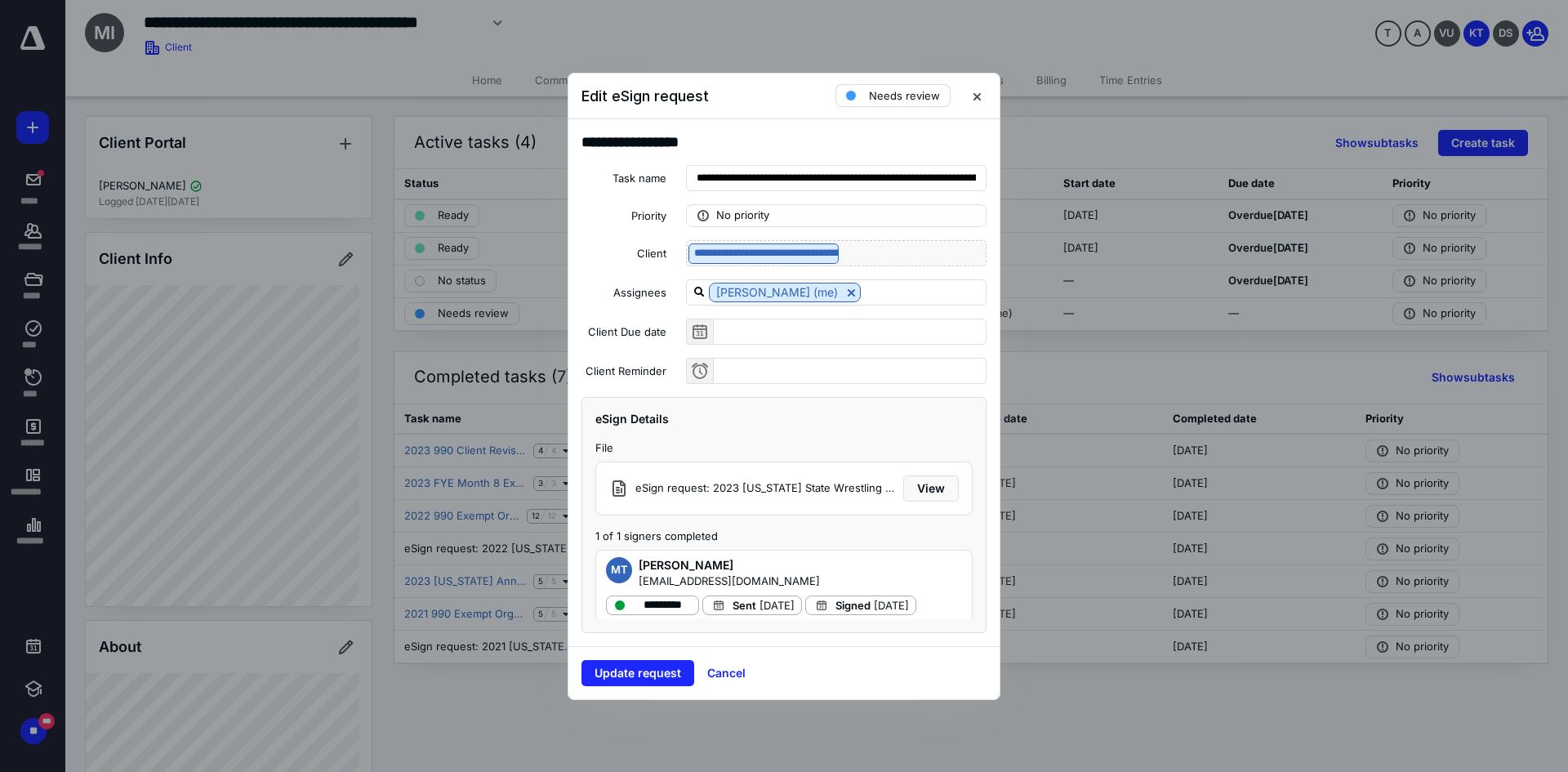 click on "Needs review" at bounding box center (893, 96) 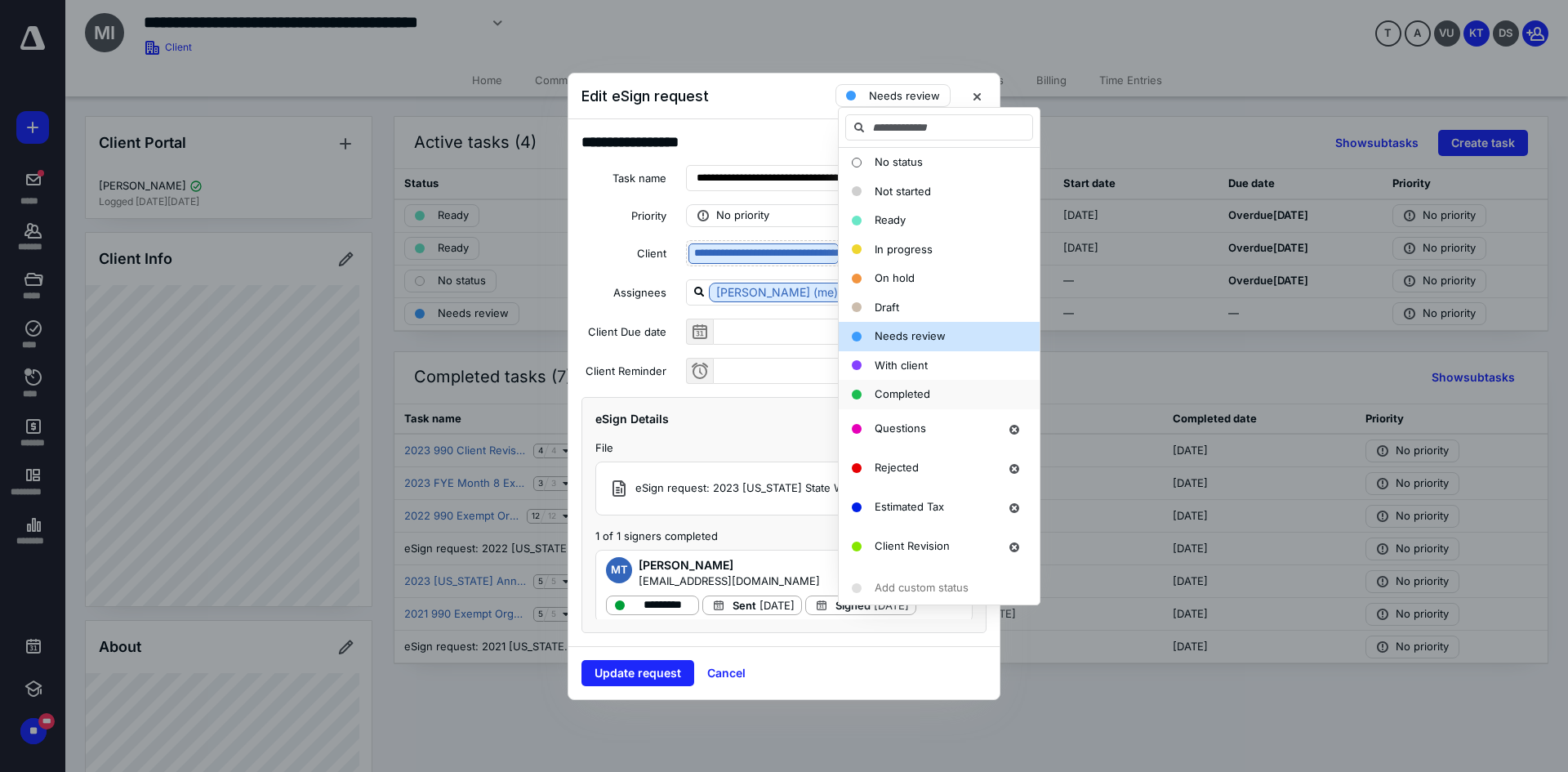click on "Completed" at bounding box center [902, 394] 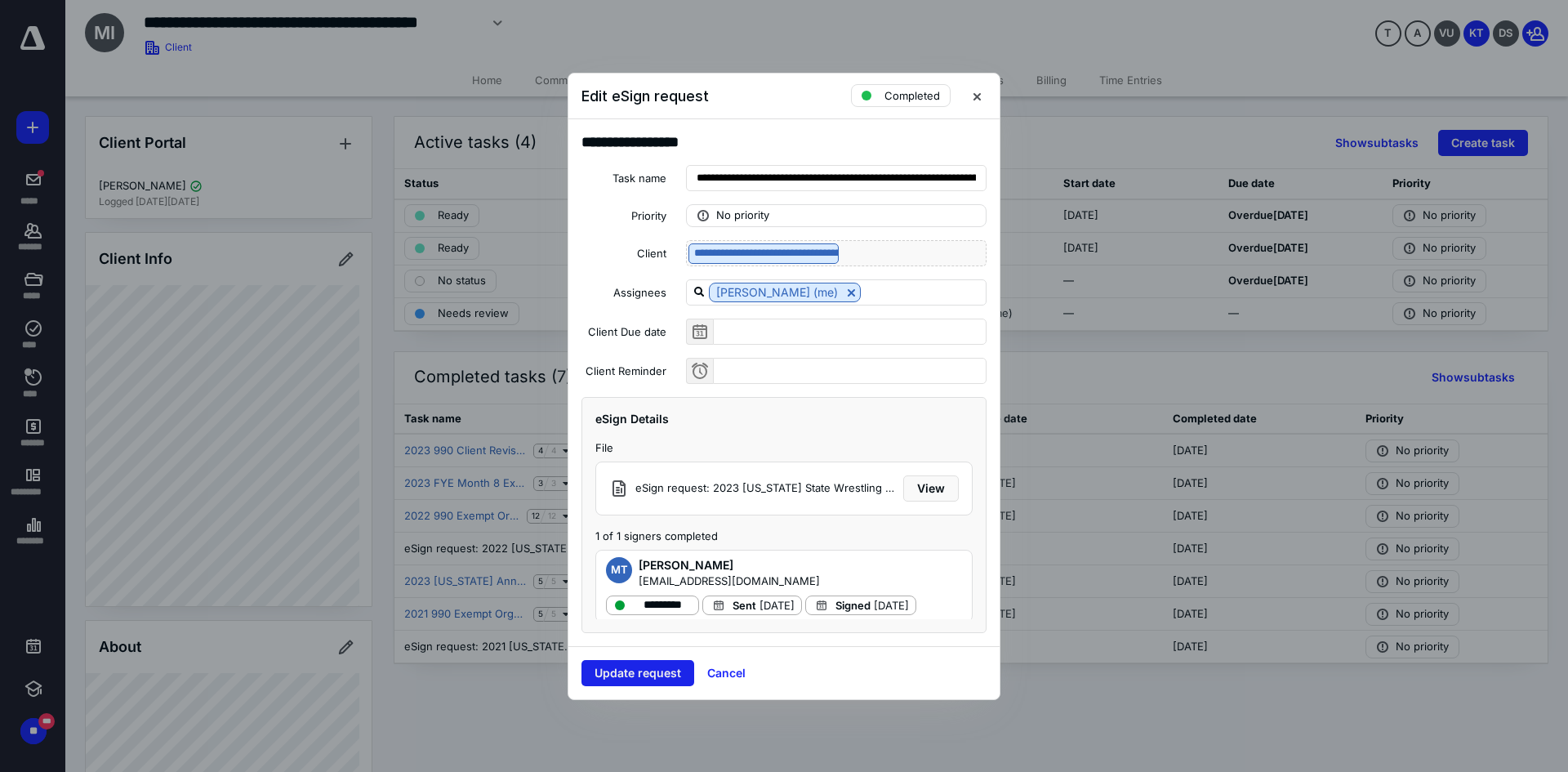 click on "Update request" at bounding box center [638, 673] 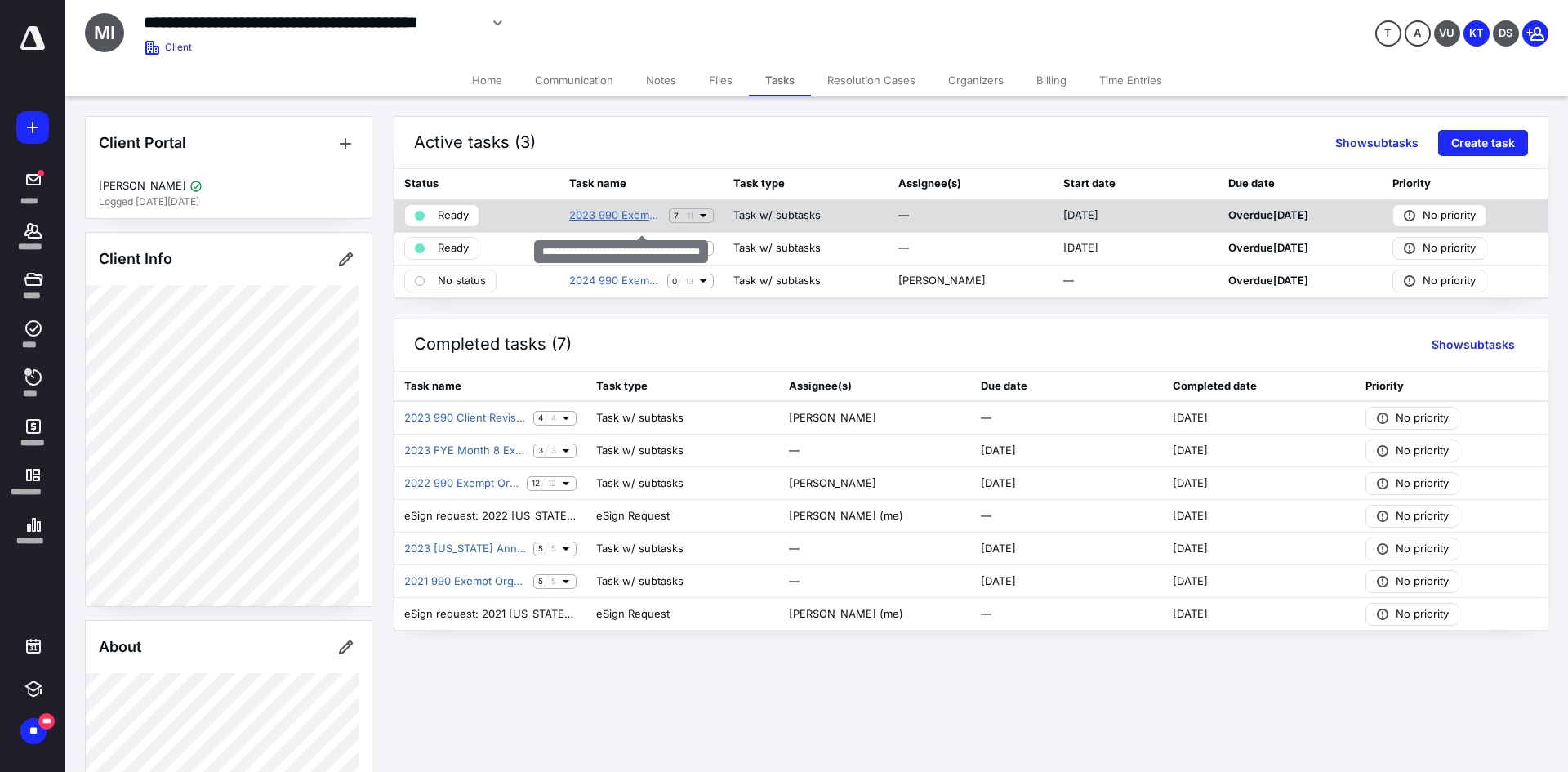 click on "2023 990 Exempt Organization Tax Return" at bounding box center [616, 216] 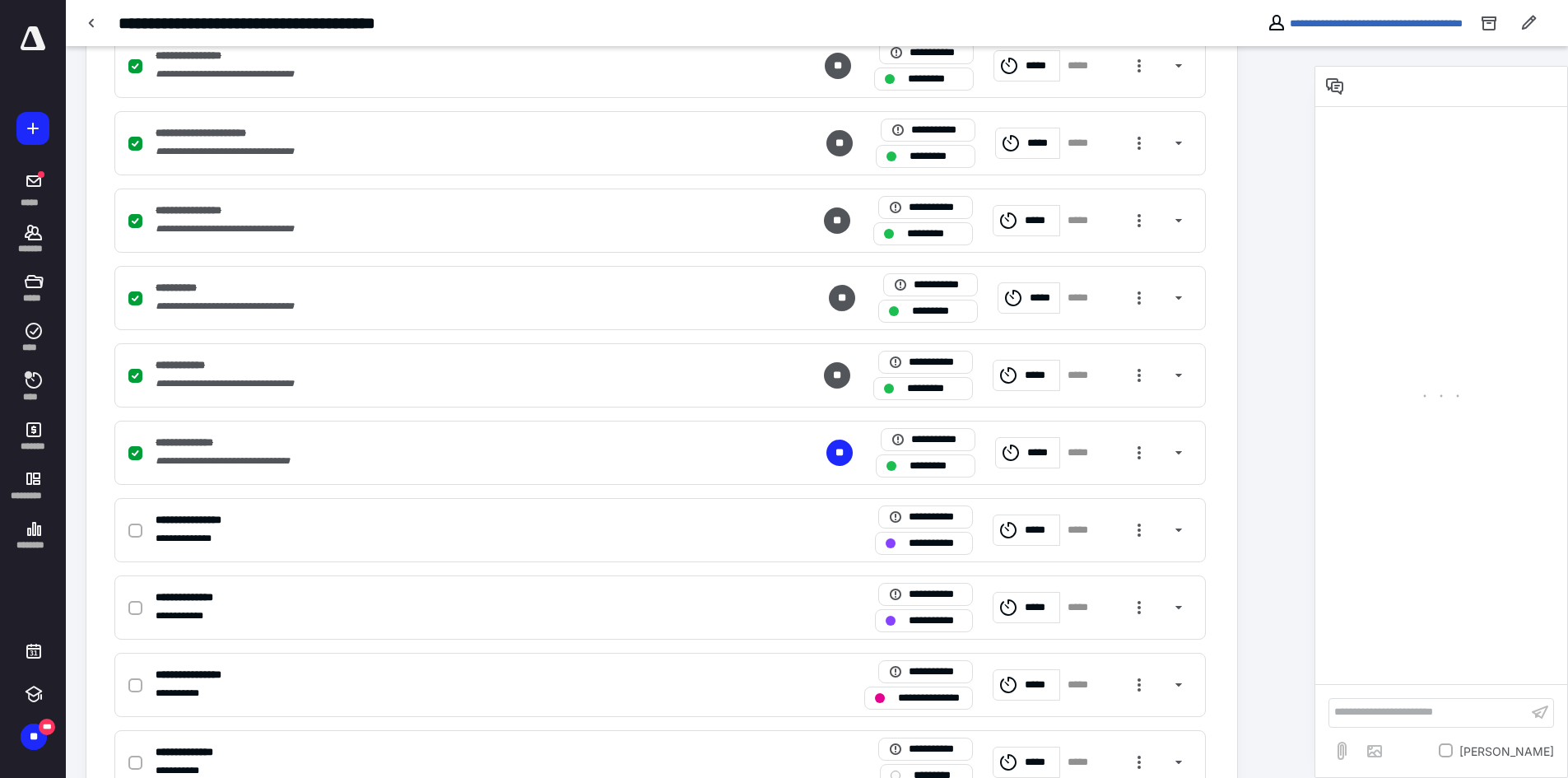 scroll, scrollTop: 593, scrollLeft: 0, axis: vertical 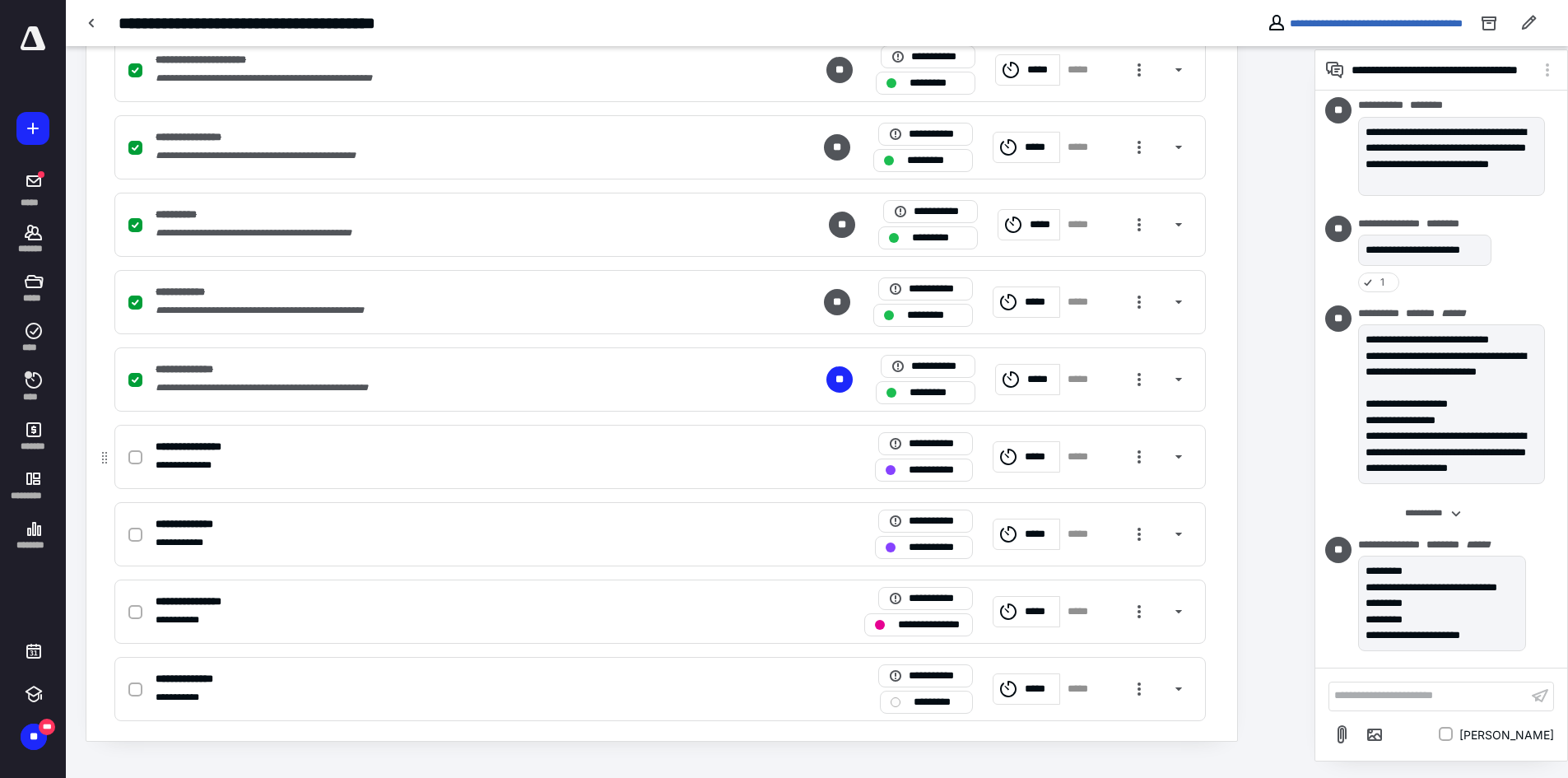 drag, startPoint x: 137, startPoint y: 455, endPoint x: 137, endPoint y: 464, distance: 9 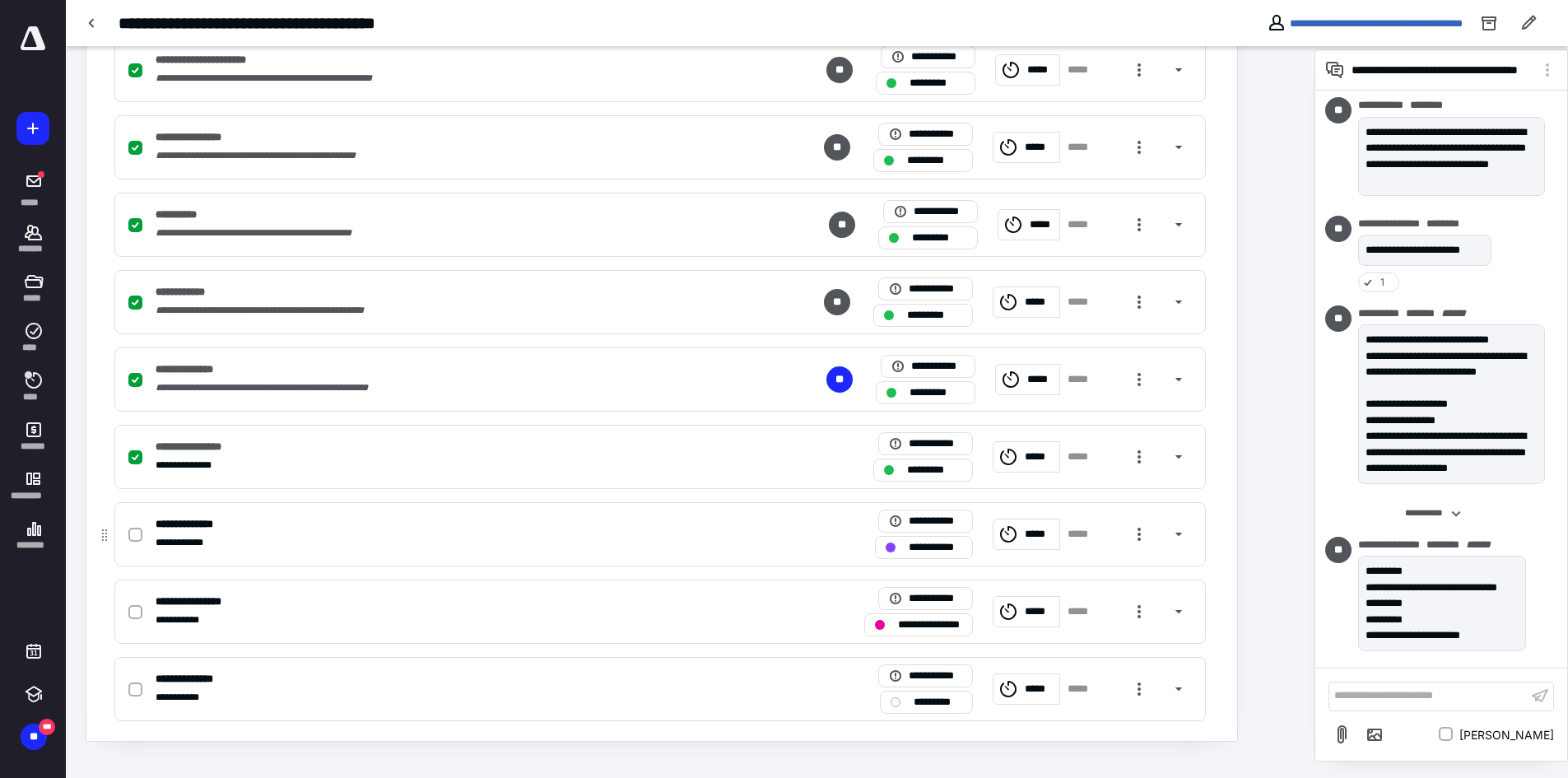 click 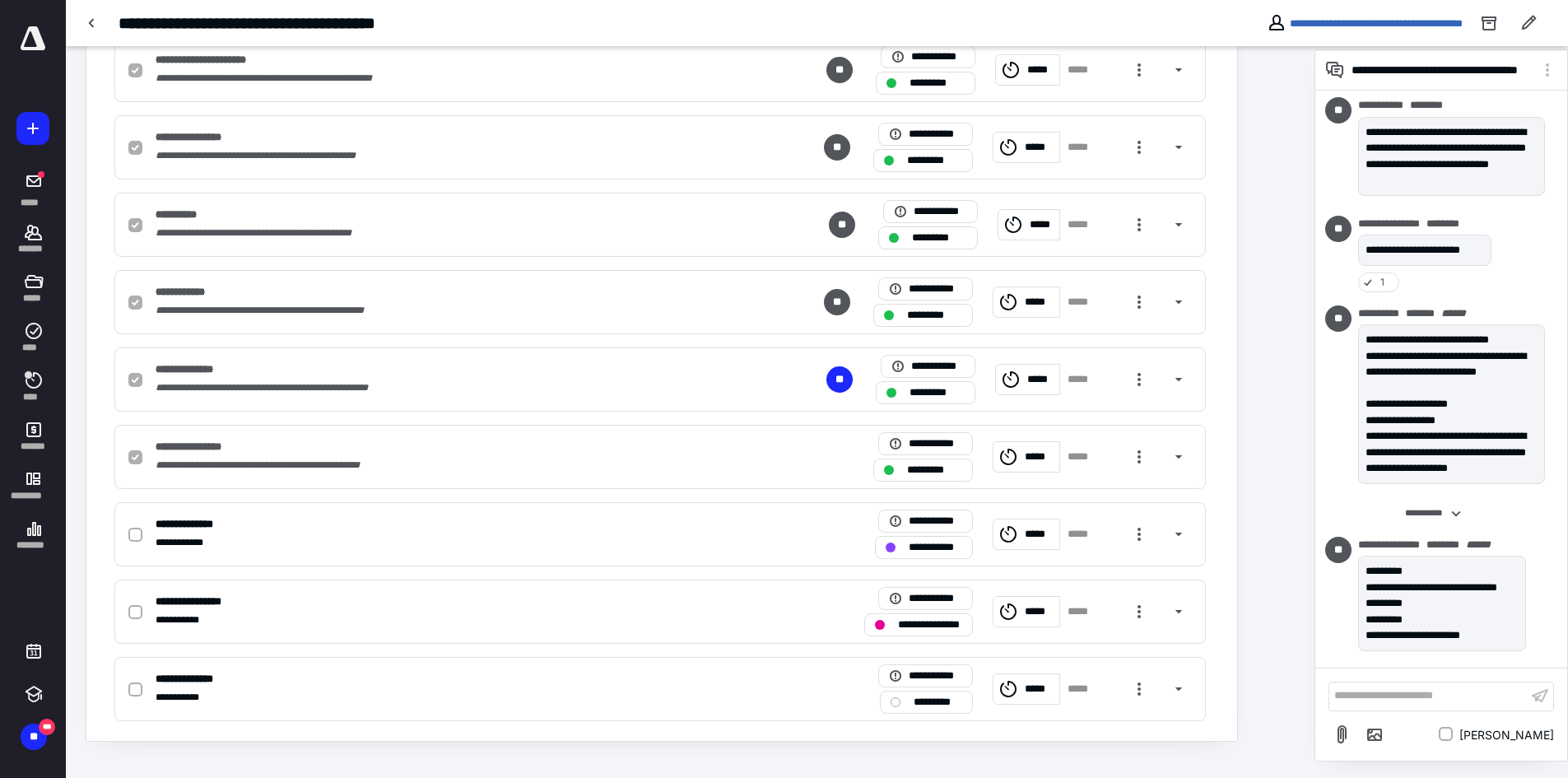 checkbox on "true" 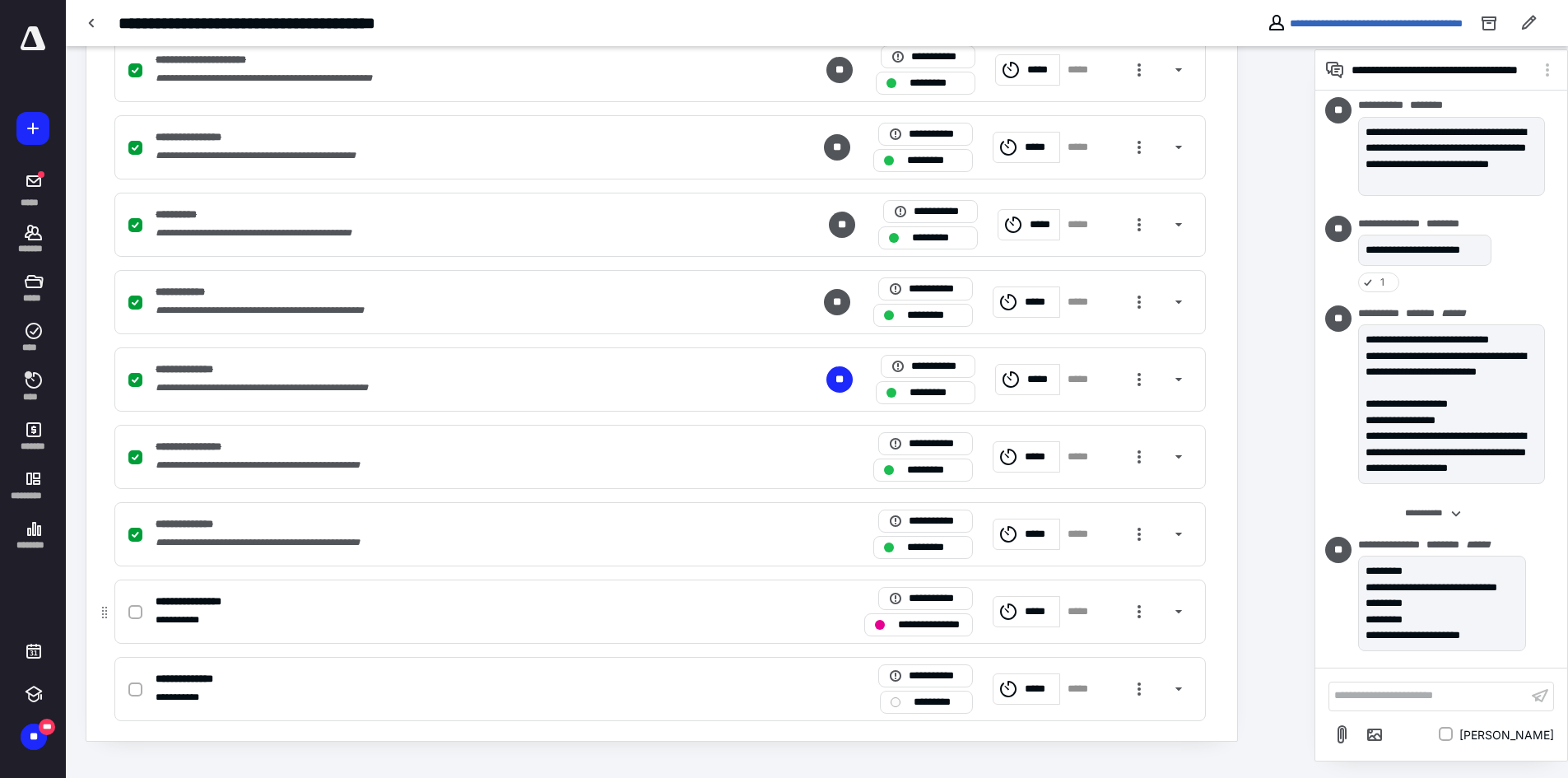 click on "**********" at bounding box center (930, 625) 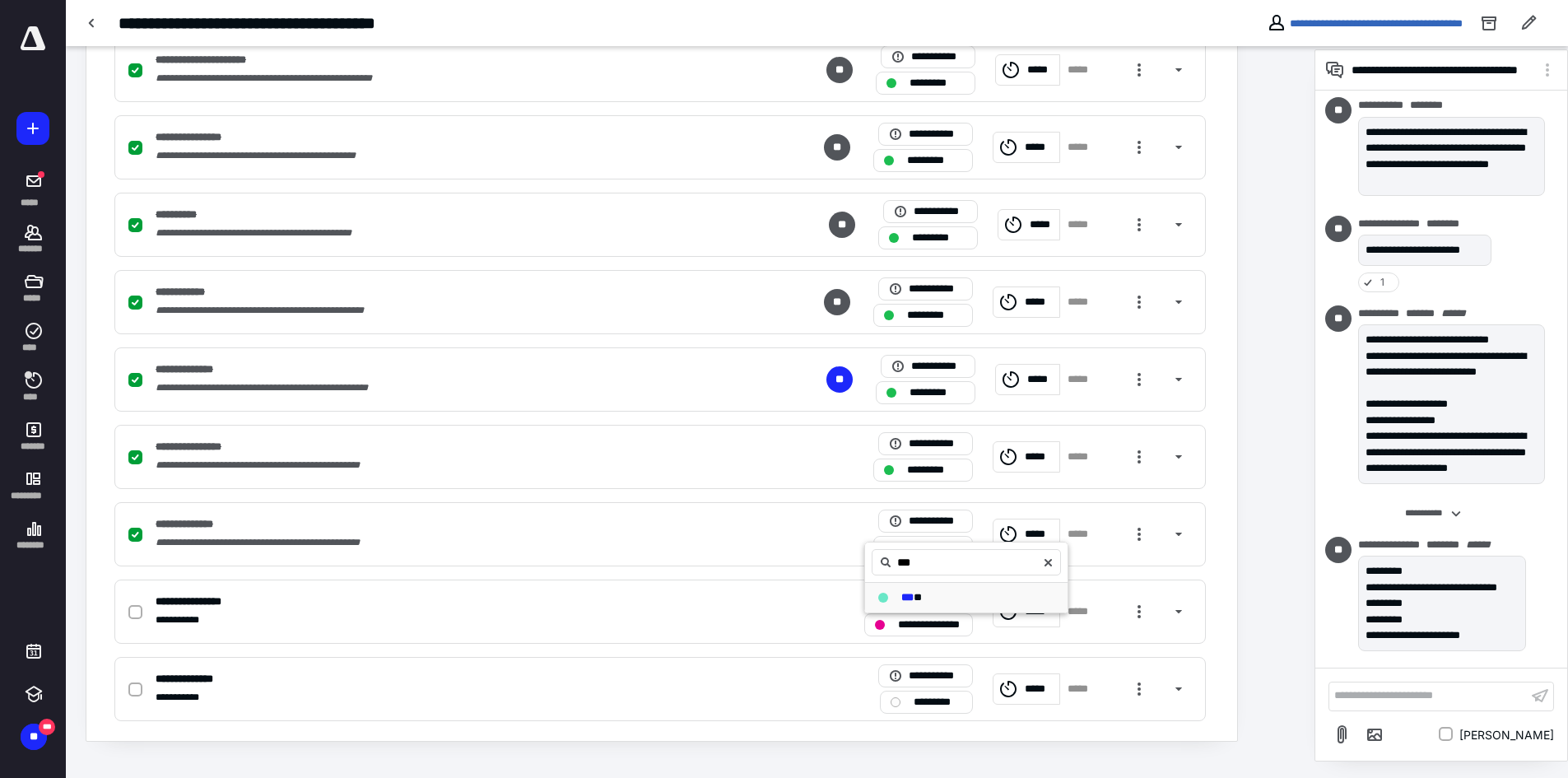 type on "***" 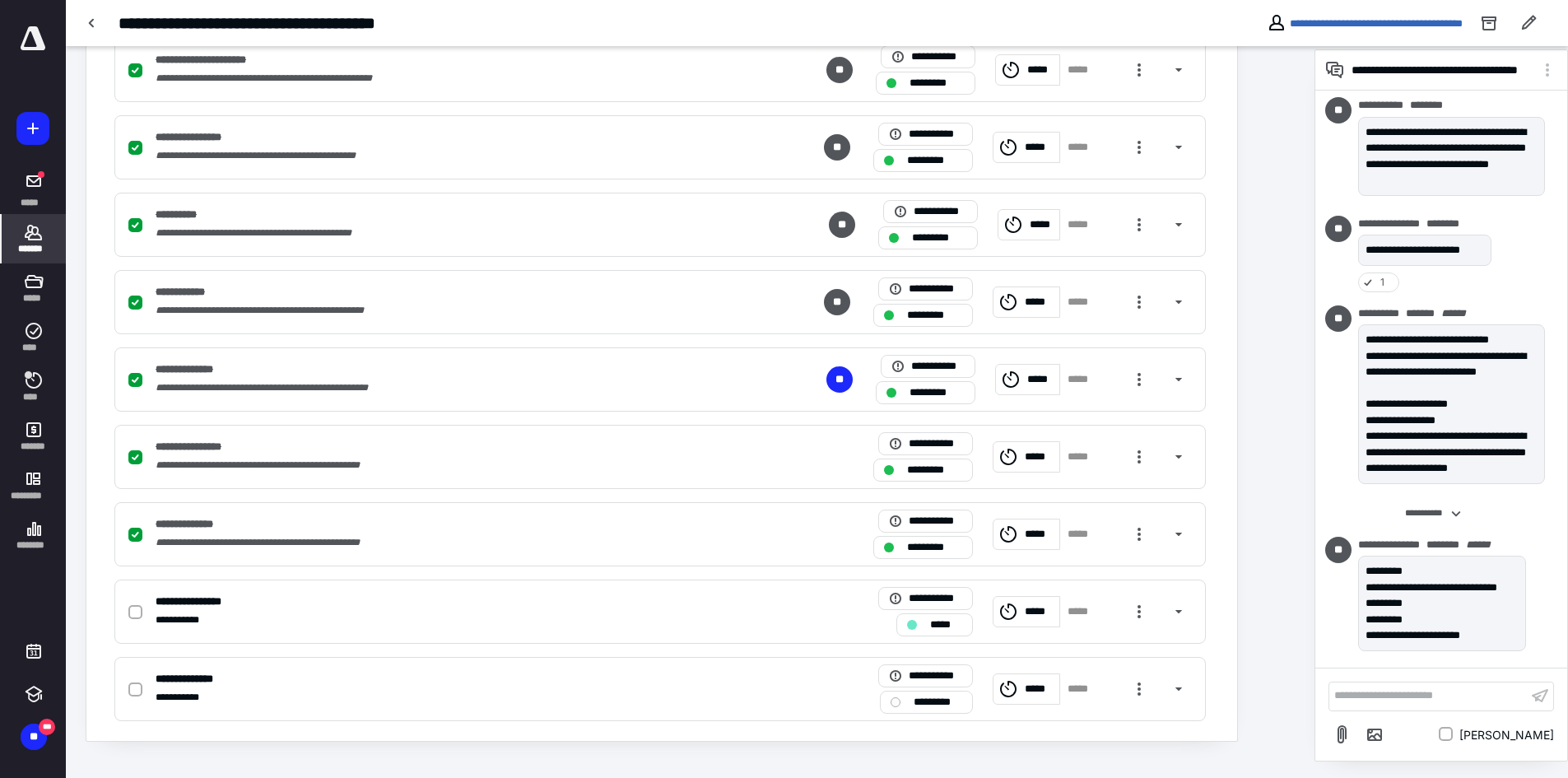 click on "*******" at bounding box center [34, 239] 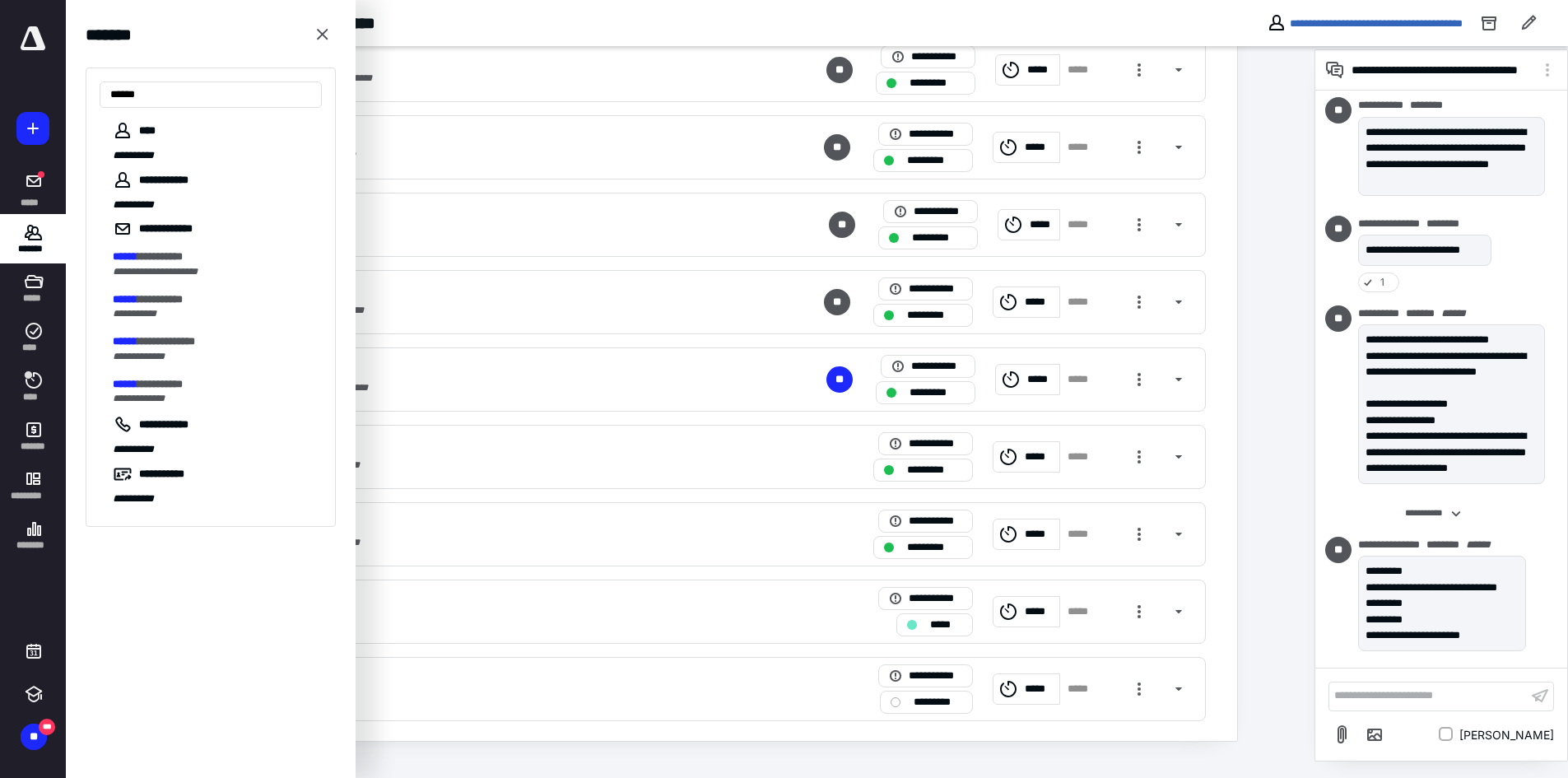 type on "******" 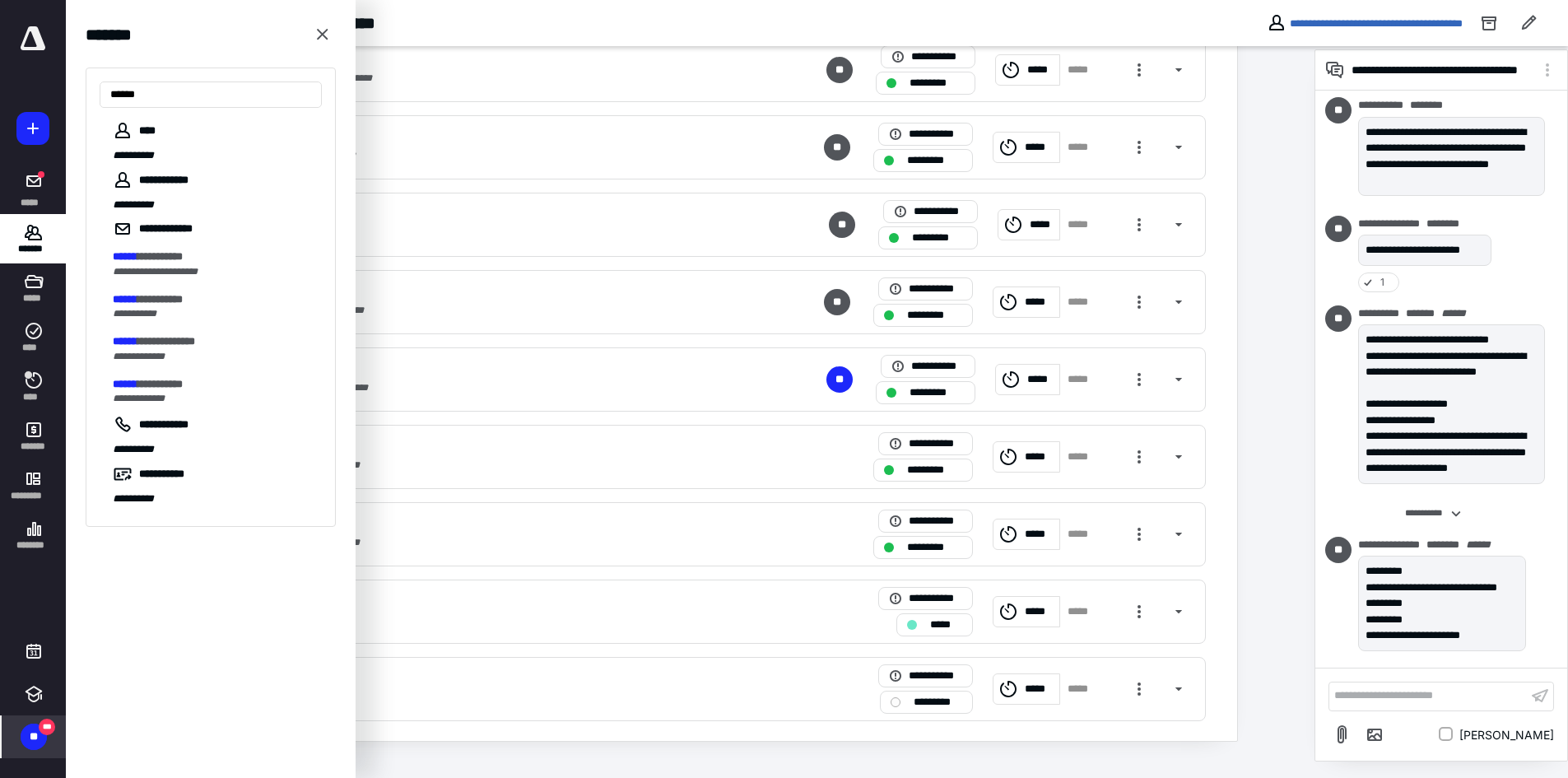 click on "**" at bounding box center [34, 737] 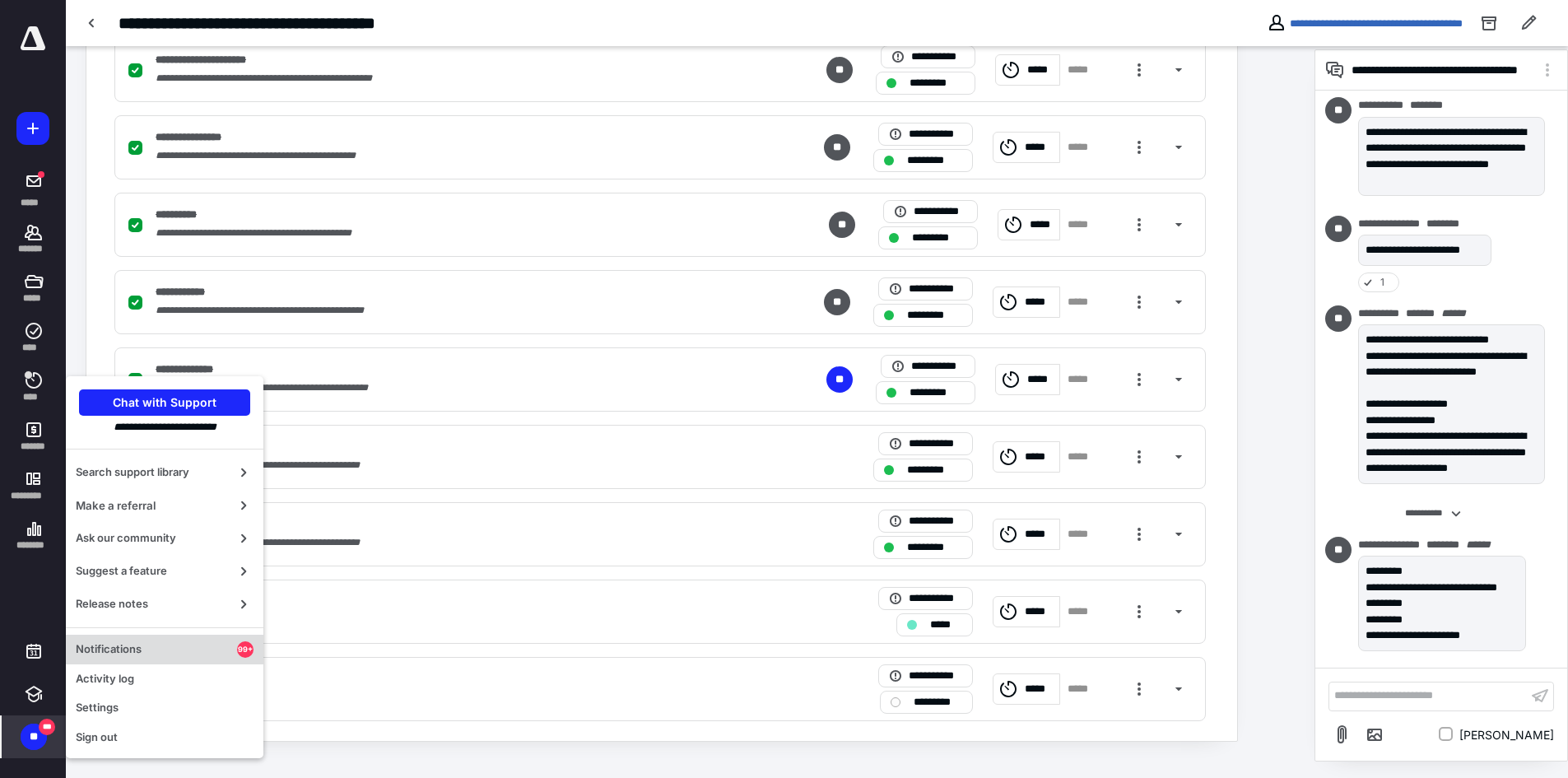click on "Notifications" at bounding box center [156, 650] 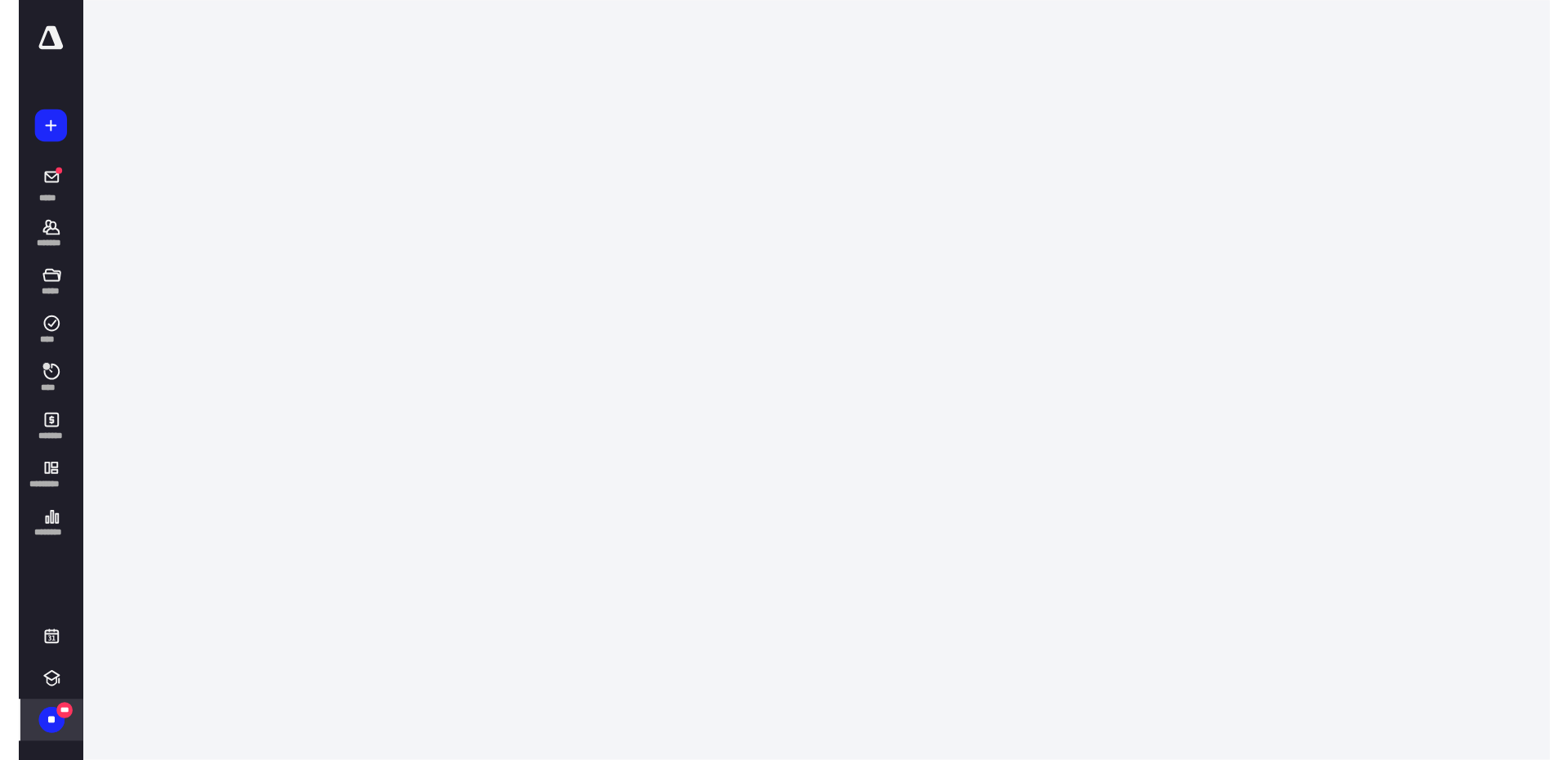 scroll, scrollTop: 0, scrollLeft: 0, axis: both 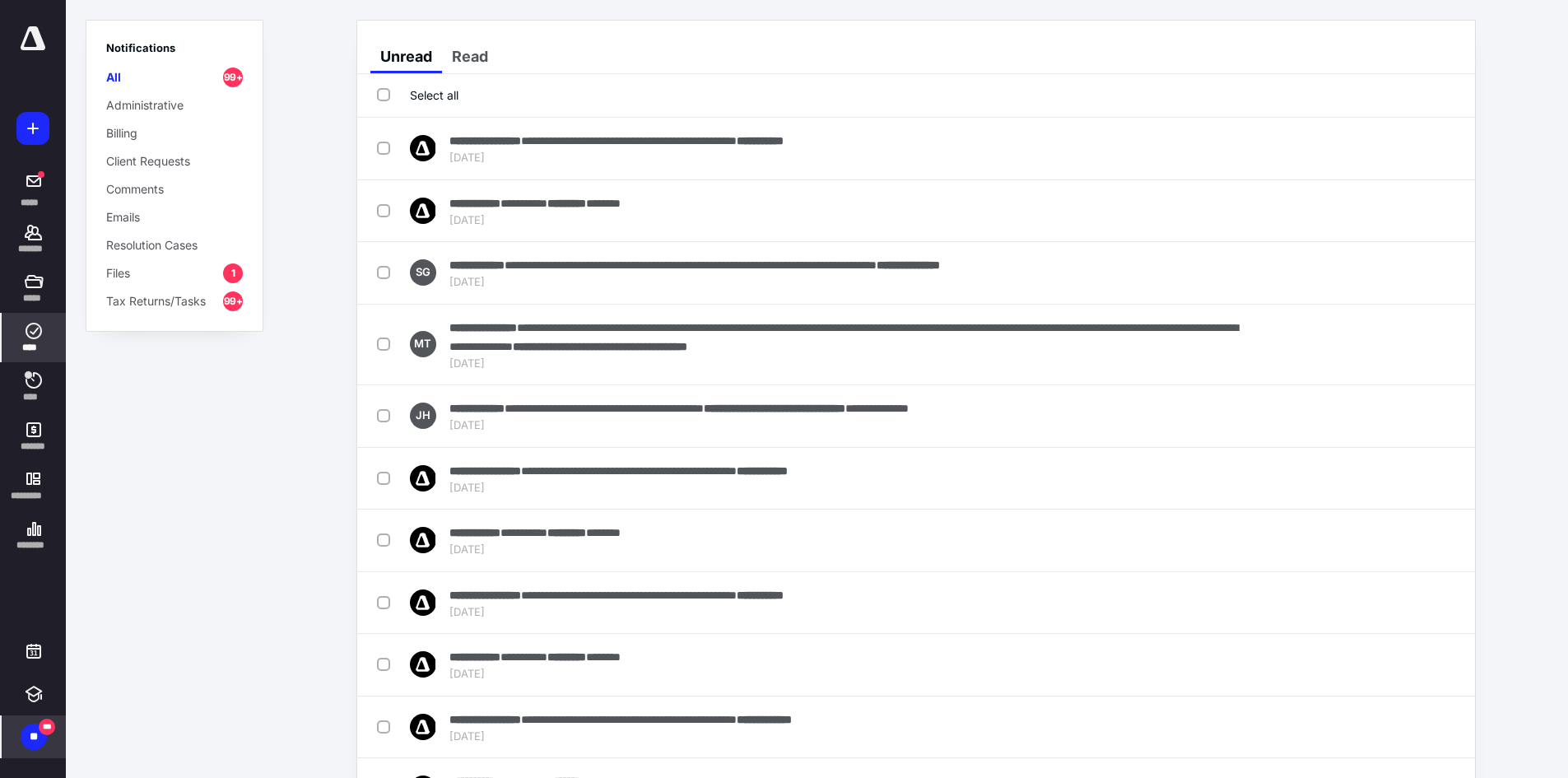click on "****" at bounding box center [34, 338] 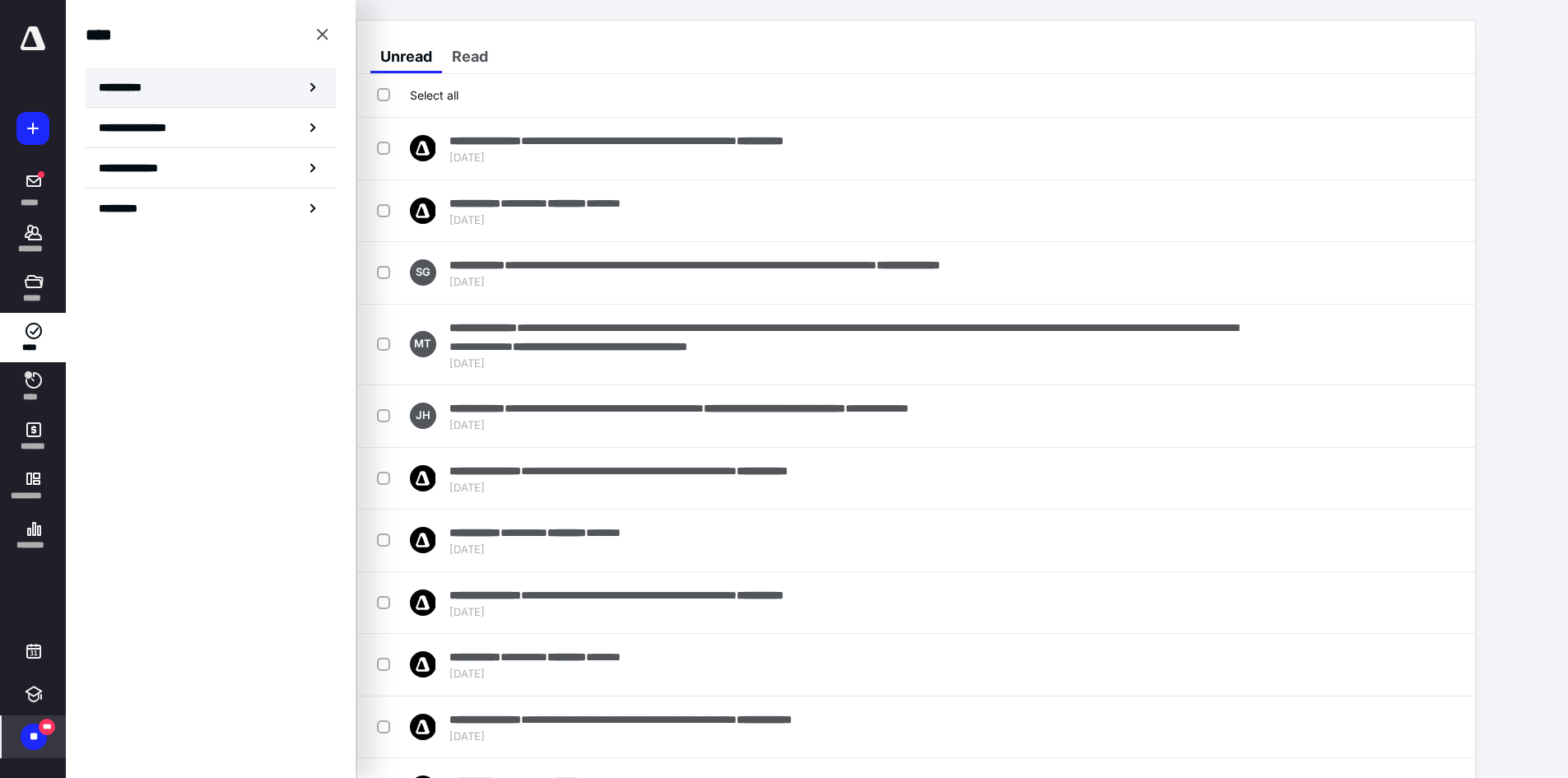 click on "**********" at bounding box center (211, 87) 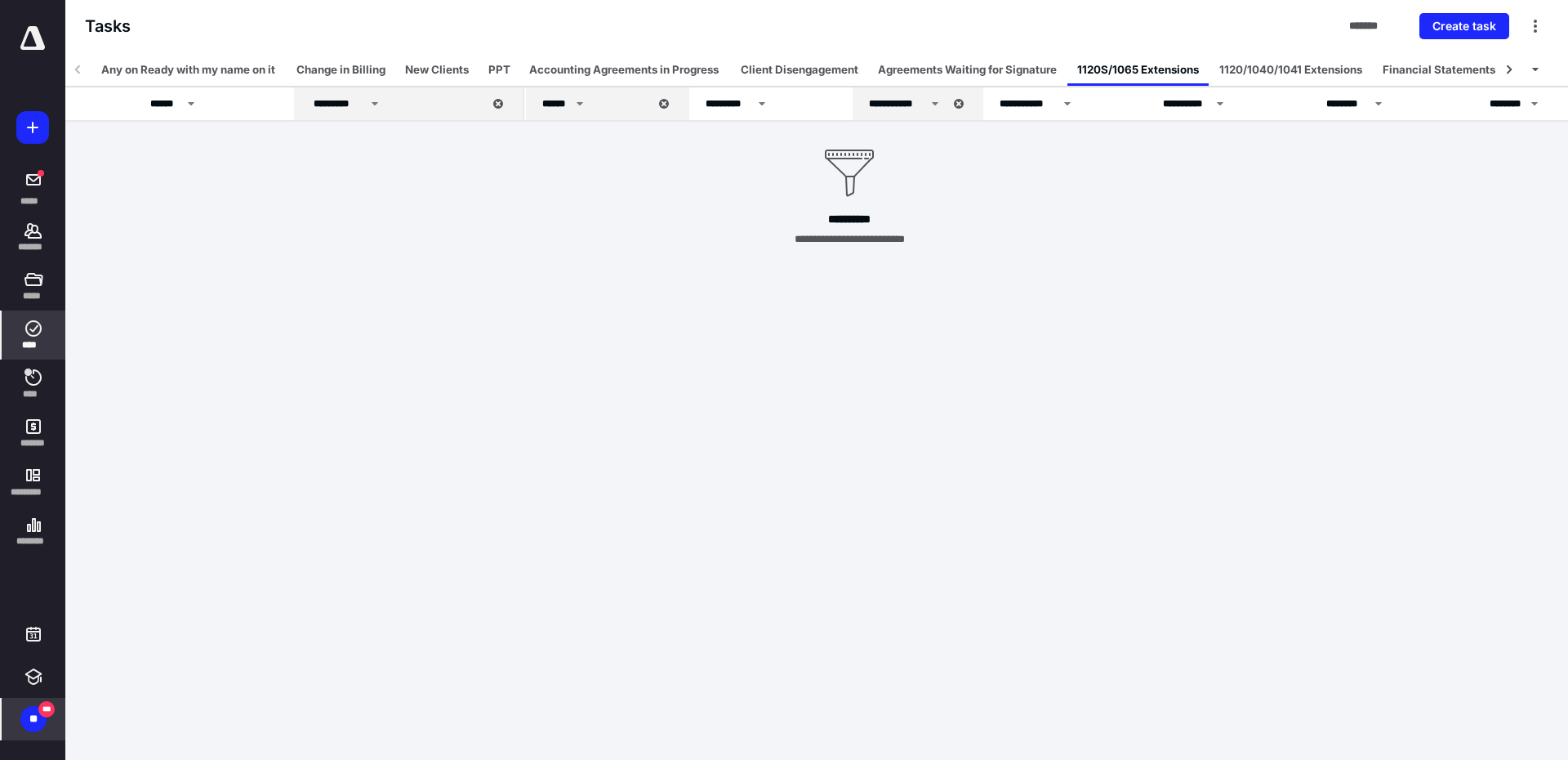 click on "Any on Ready with my name on it Change in Billing New Clients PPT Accounting Agreements in Progress Client Disengagement Agreements Waiting for Signature 1120S/1065 Extensions 1120/1040/1041 Extensions Financial Statements Waiting for Payment - Returns Send to Client Paper File Waiting for 8879 8879 follow-up call" at bounding box center [817, 69] 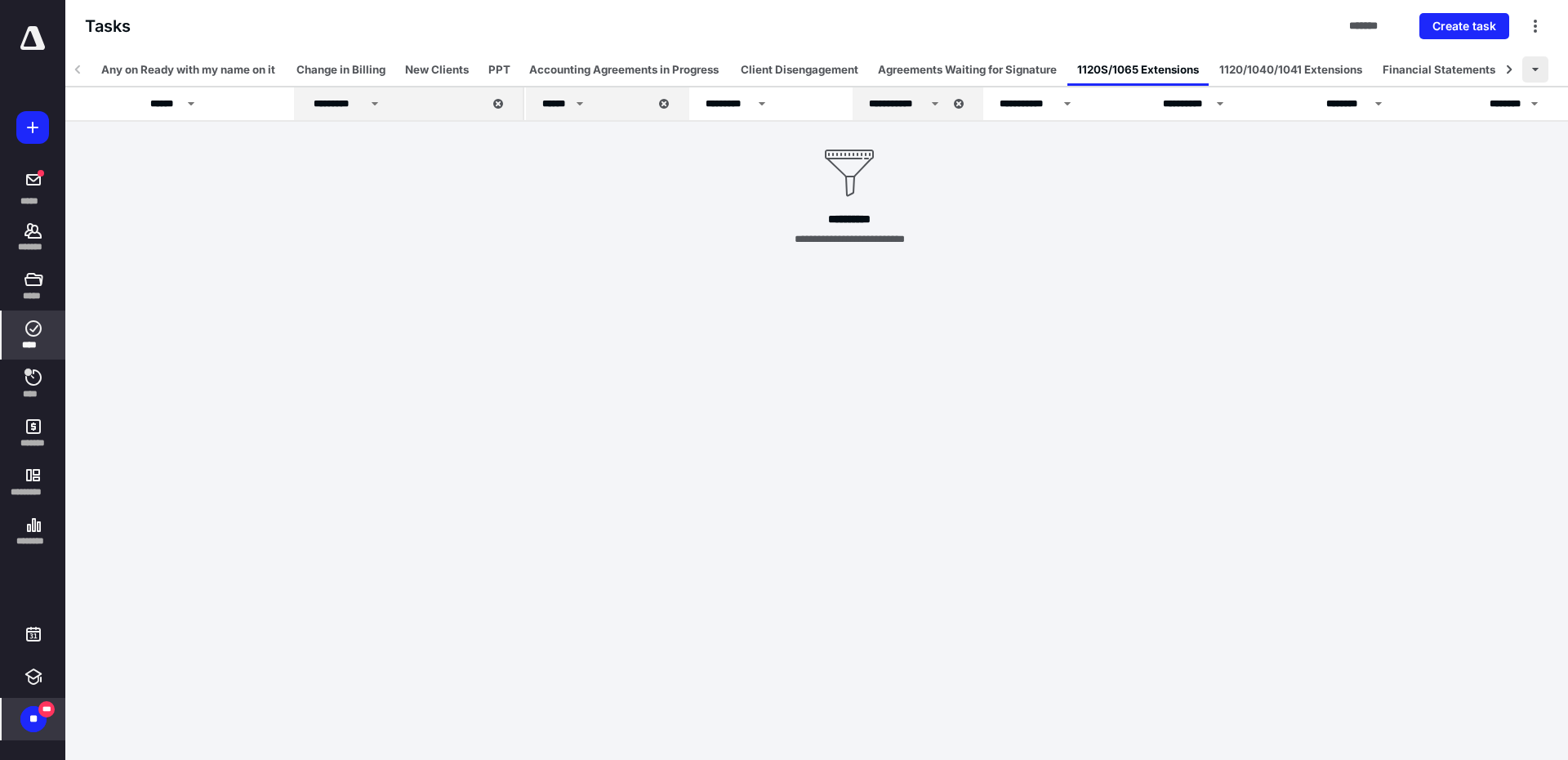 click at bounding box center (1535, 69) 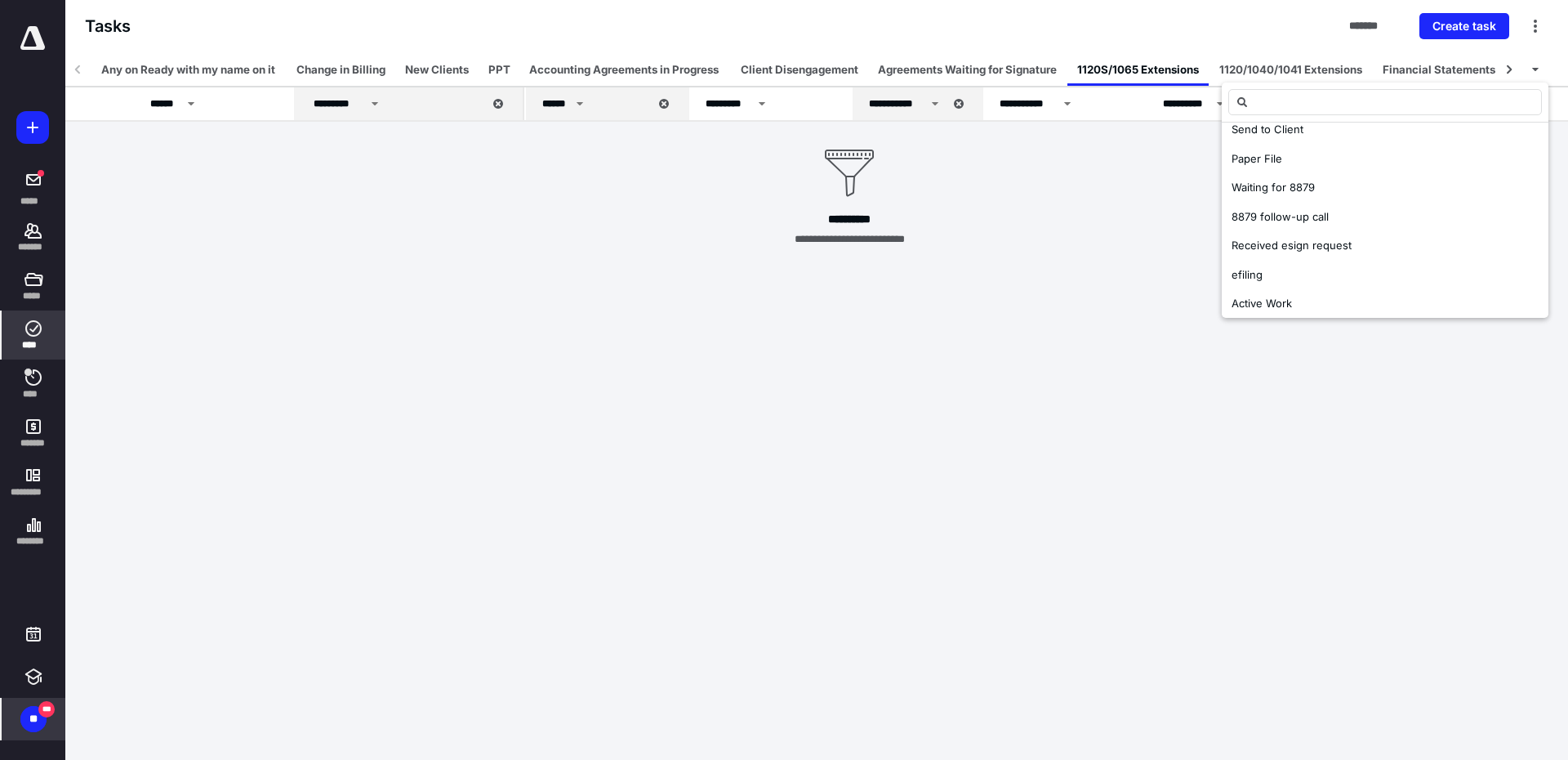 scroll, scrollTop: 431, scrollLeft: 0, axis: vertical 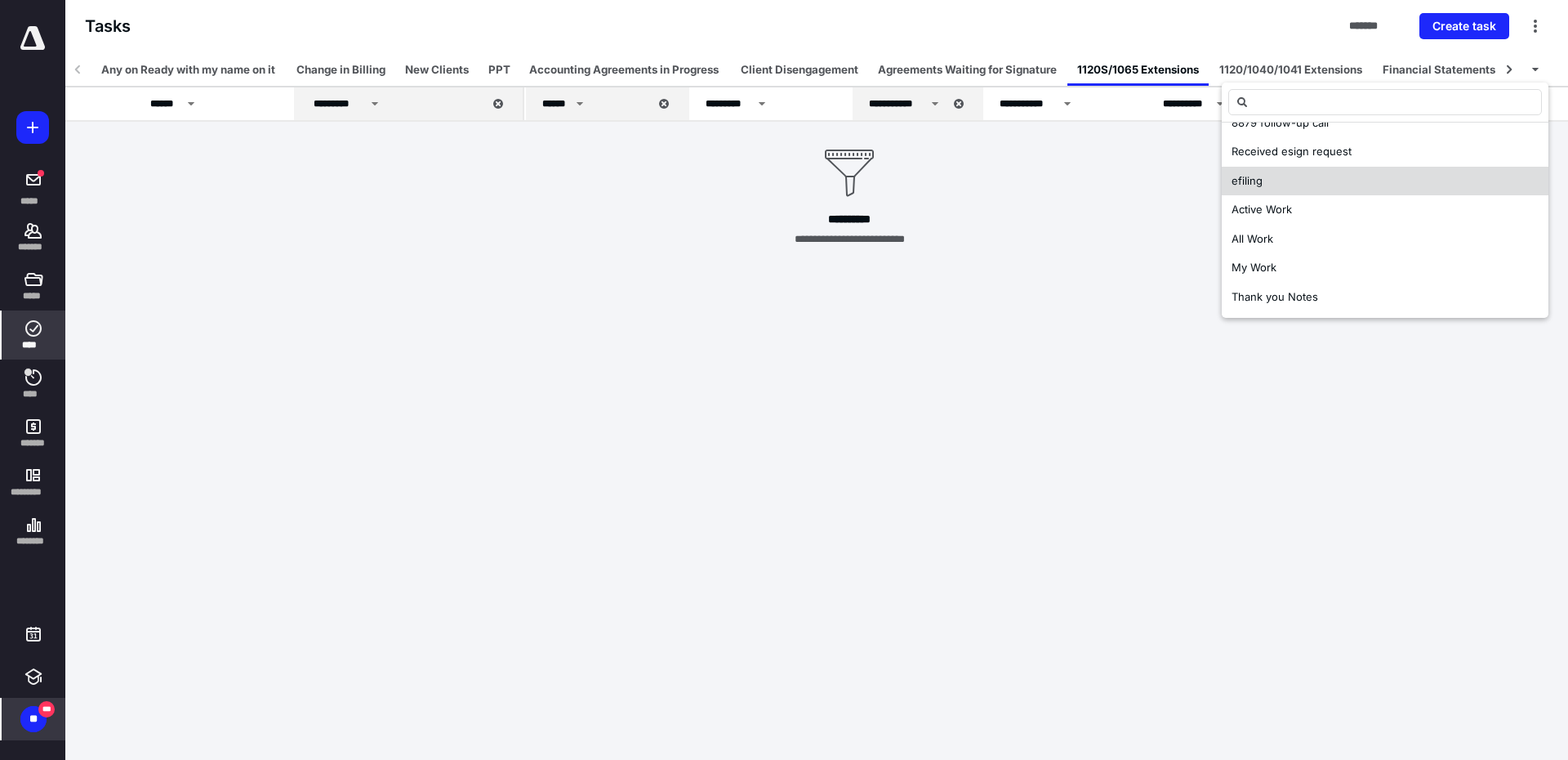 click on "efiling" at bounding box center [1385, 181] 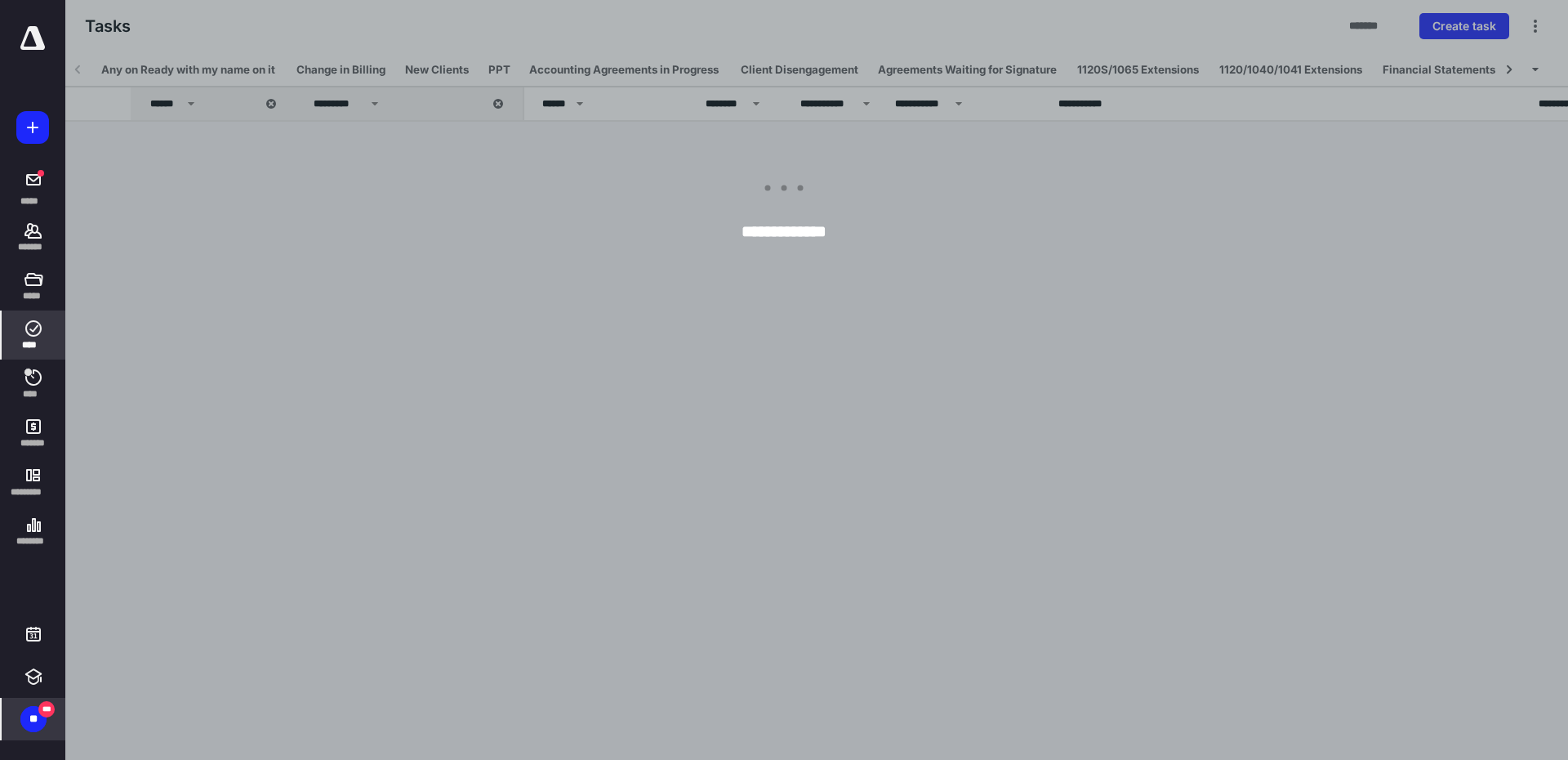 scroll, scrollTop: 0, scrollLeft: 0, axis: both 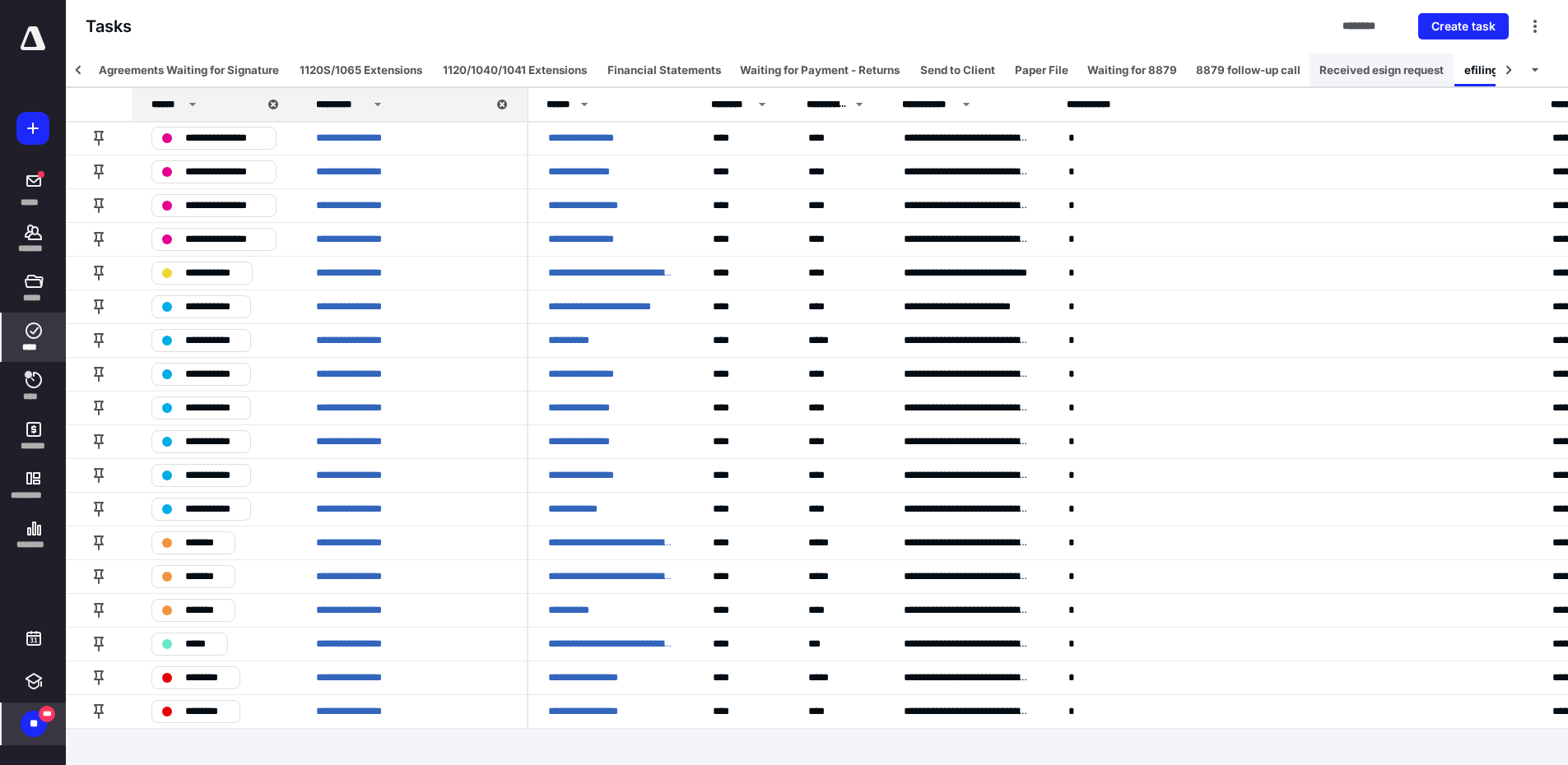 click on "Received esign request" at bounding box center (1381, 70) 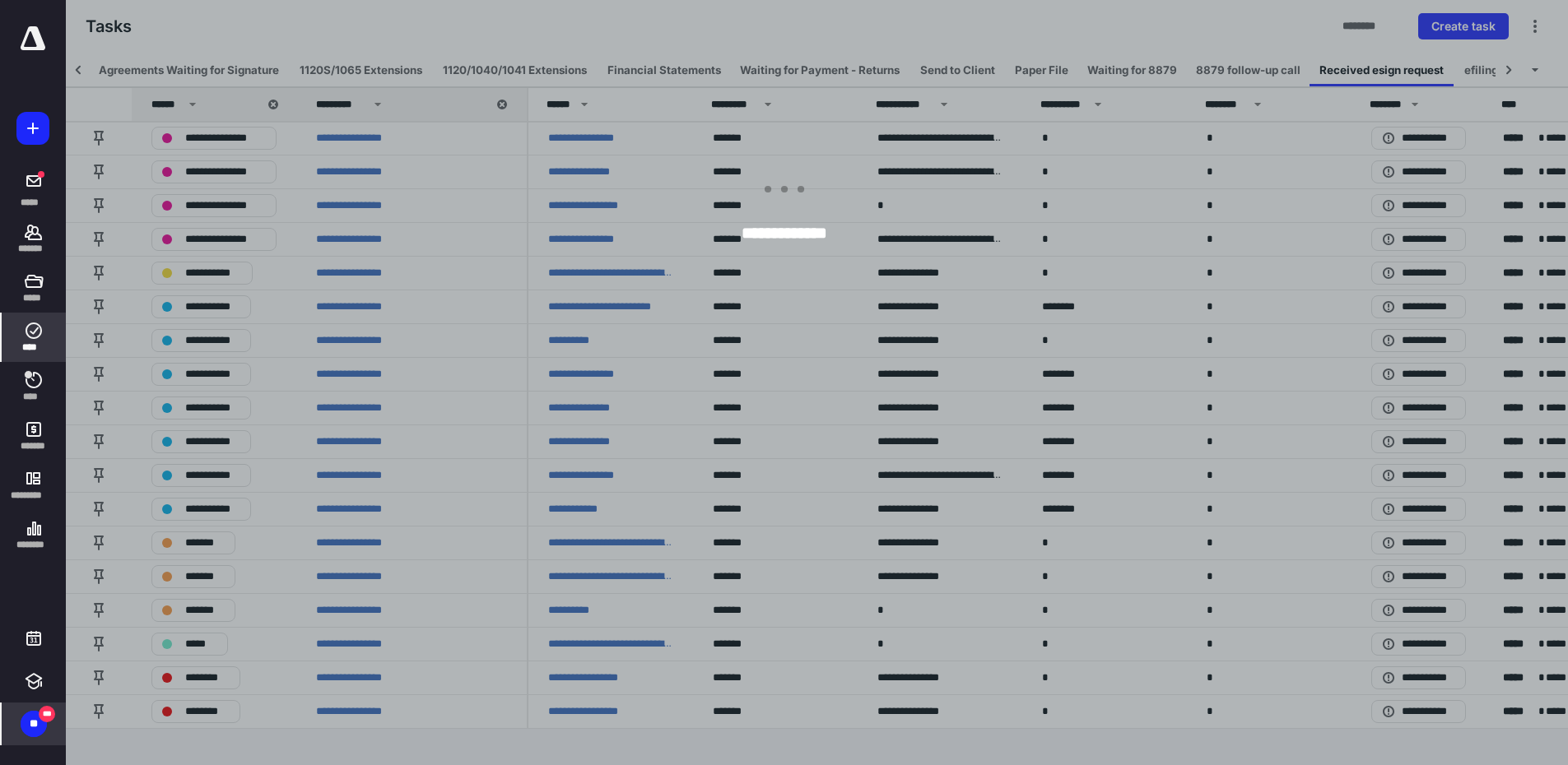 scroll, scrollTop: 0, scrollLeft: 798, axis: horizontal 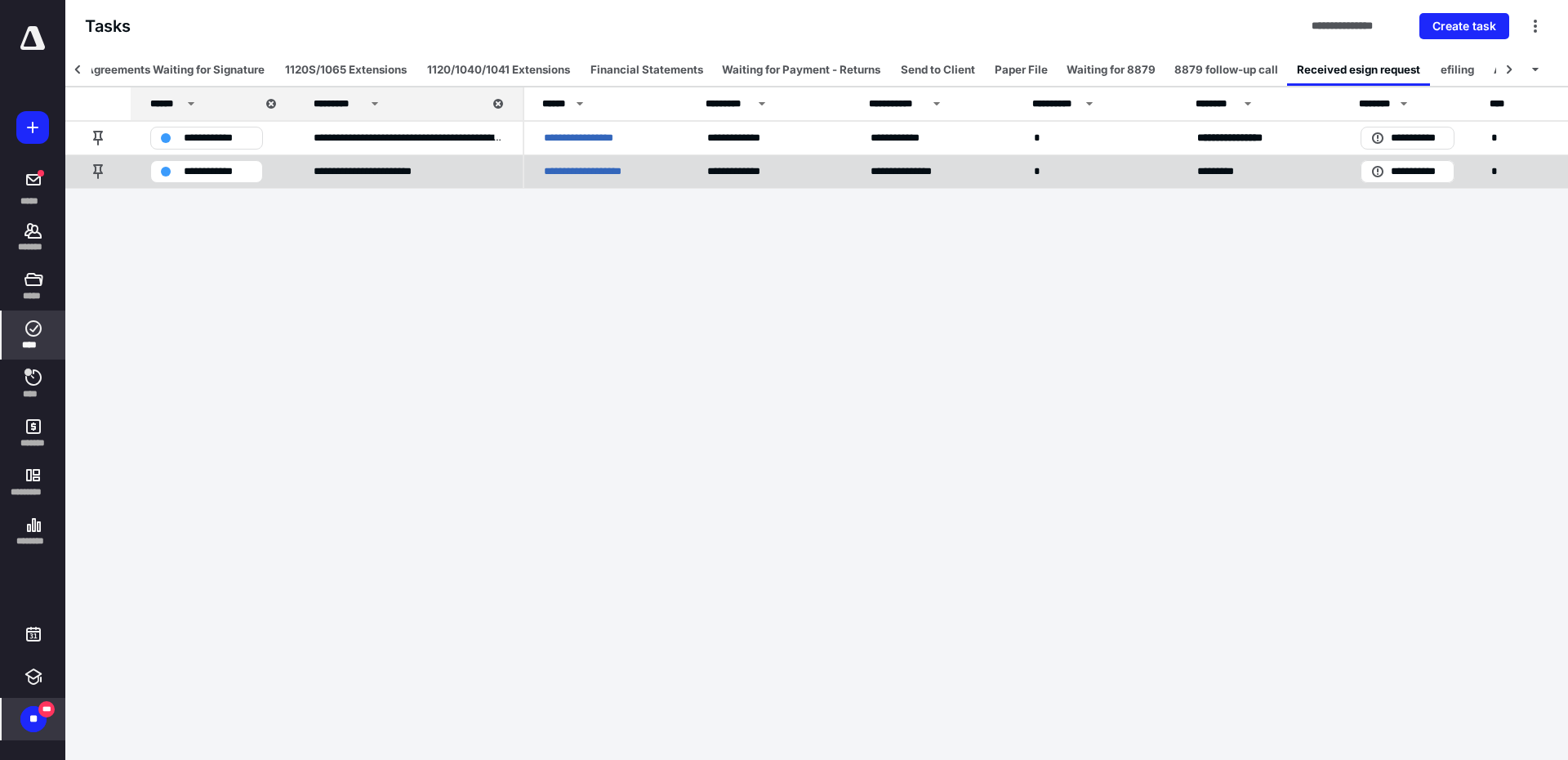 click on "**********" at bounding box center [590, 172] 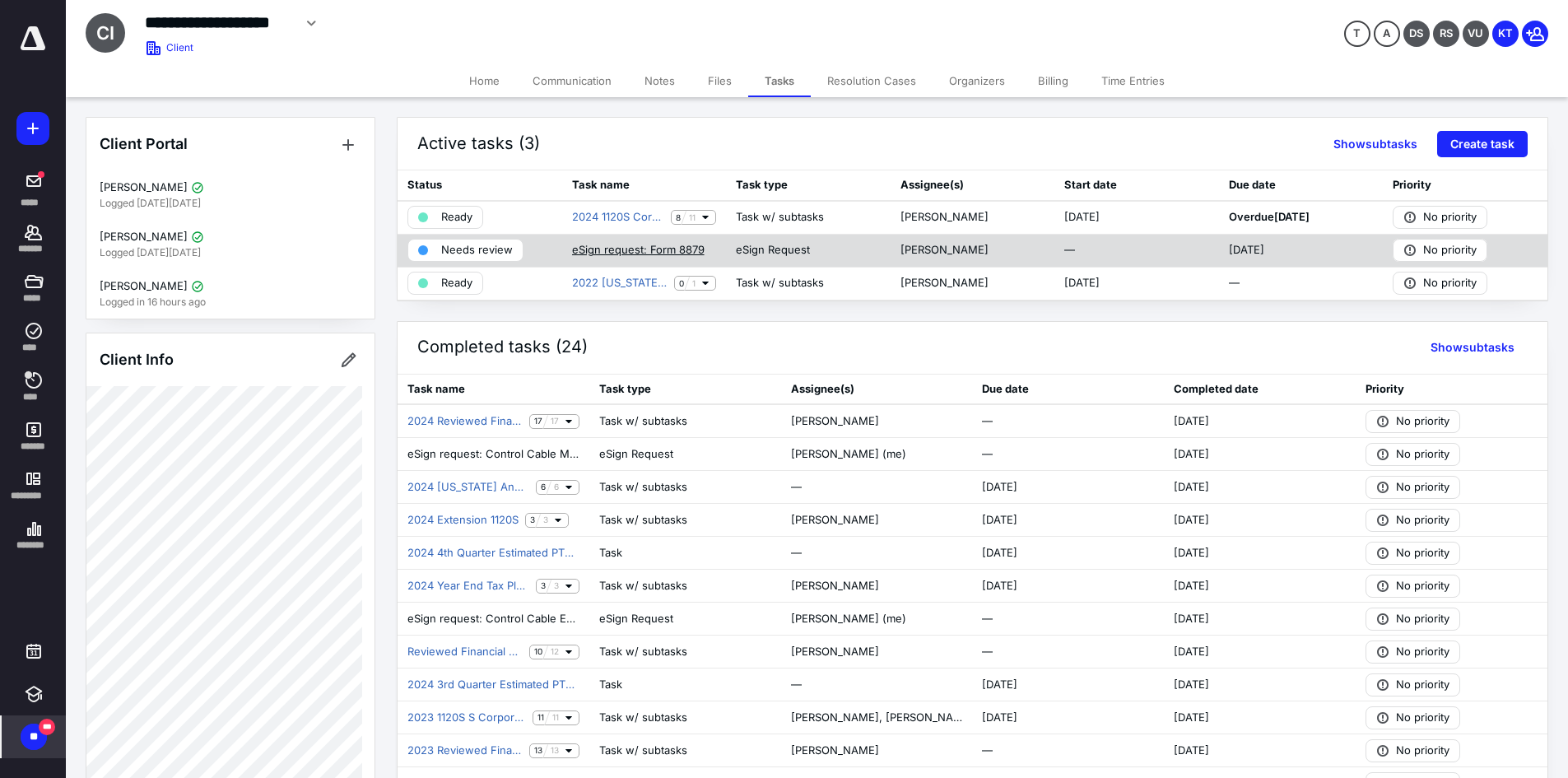 click on "eSign request: Form 8879" at bounding box center [638, 250] 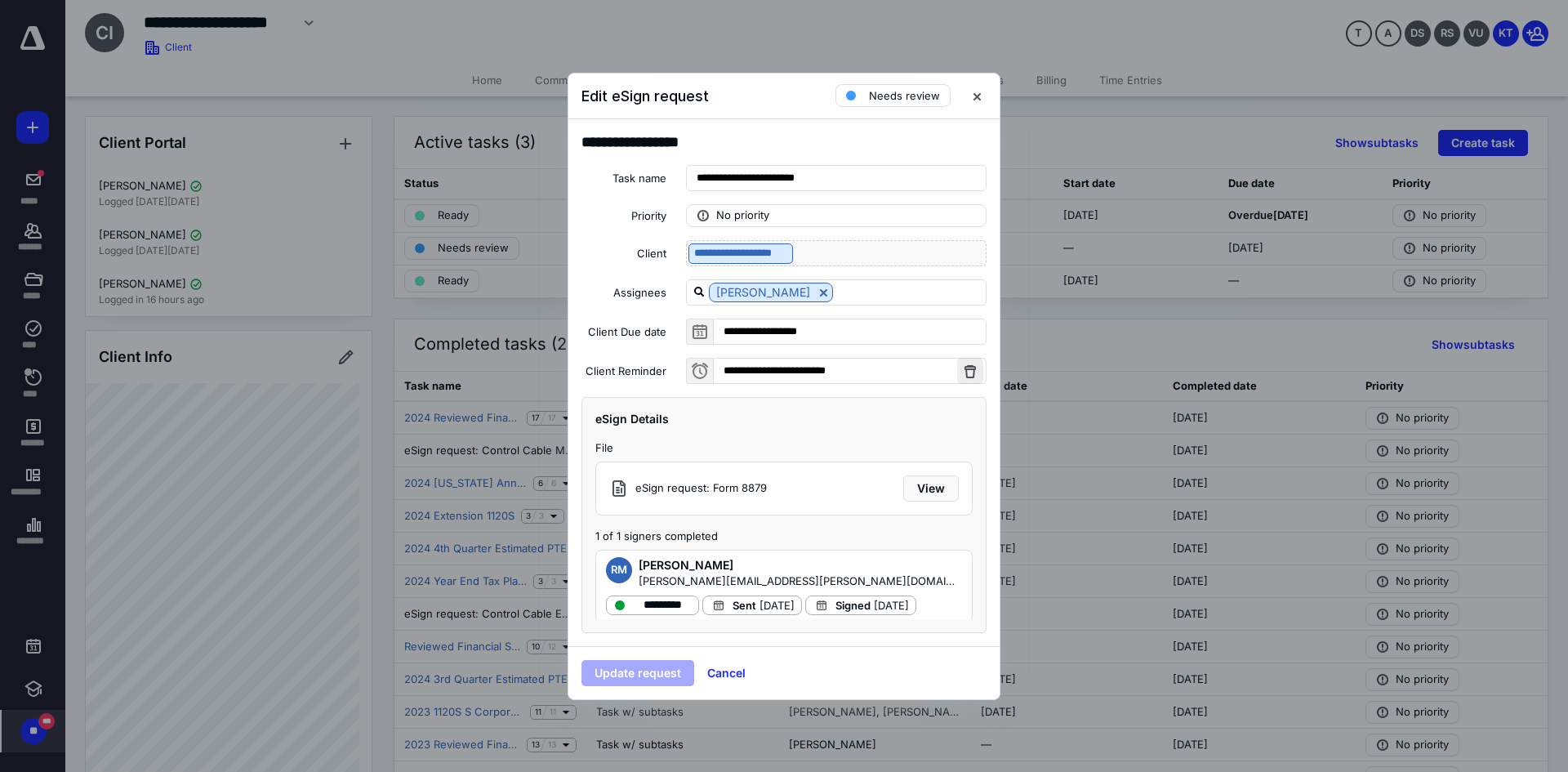 click at bounding box center (970, 371) 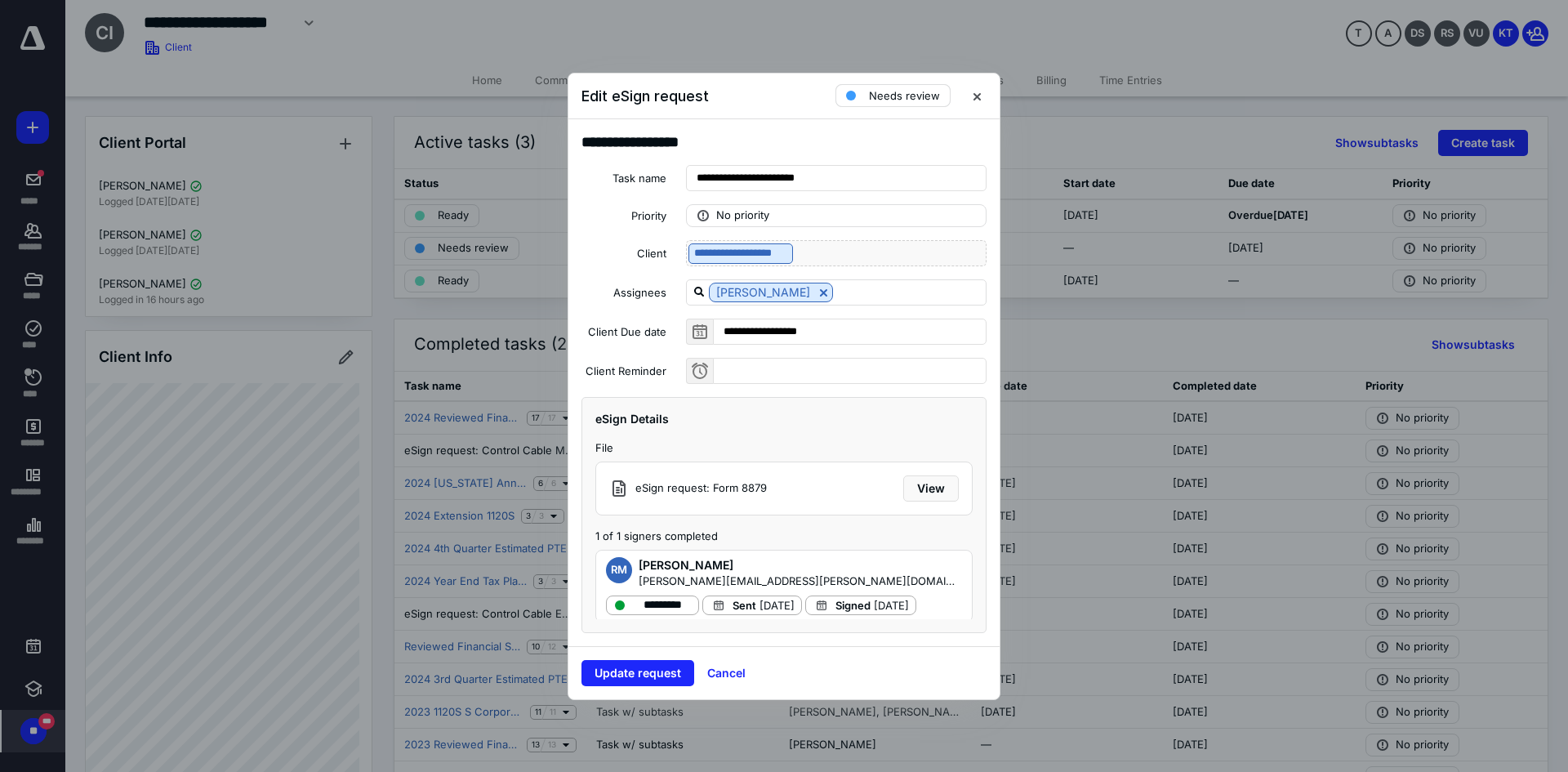 click on "Needs review" at bounding box center (904, 96) 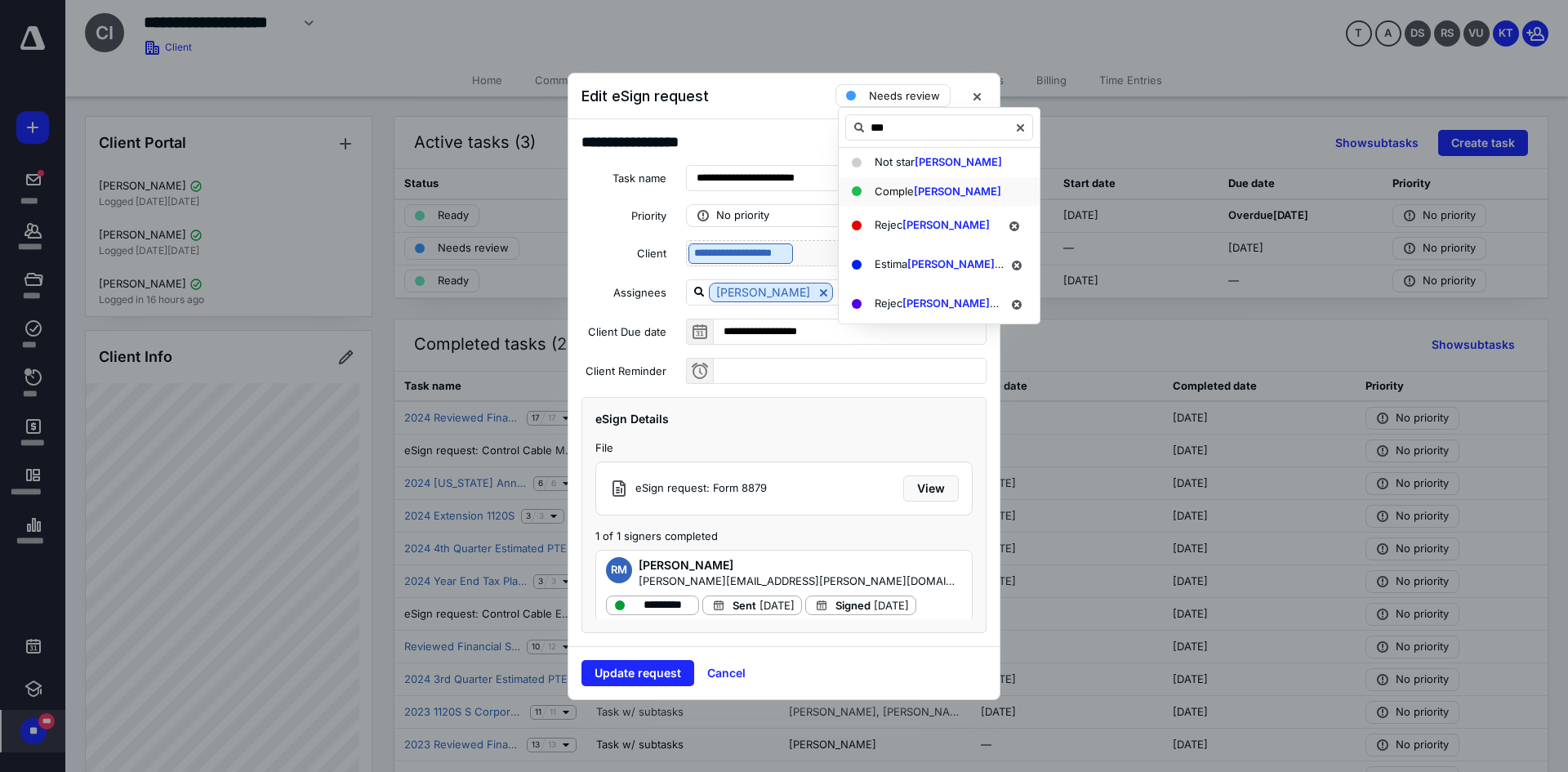 type on "***" 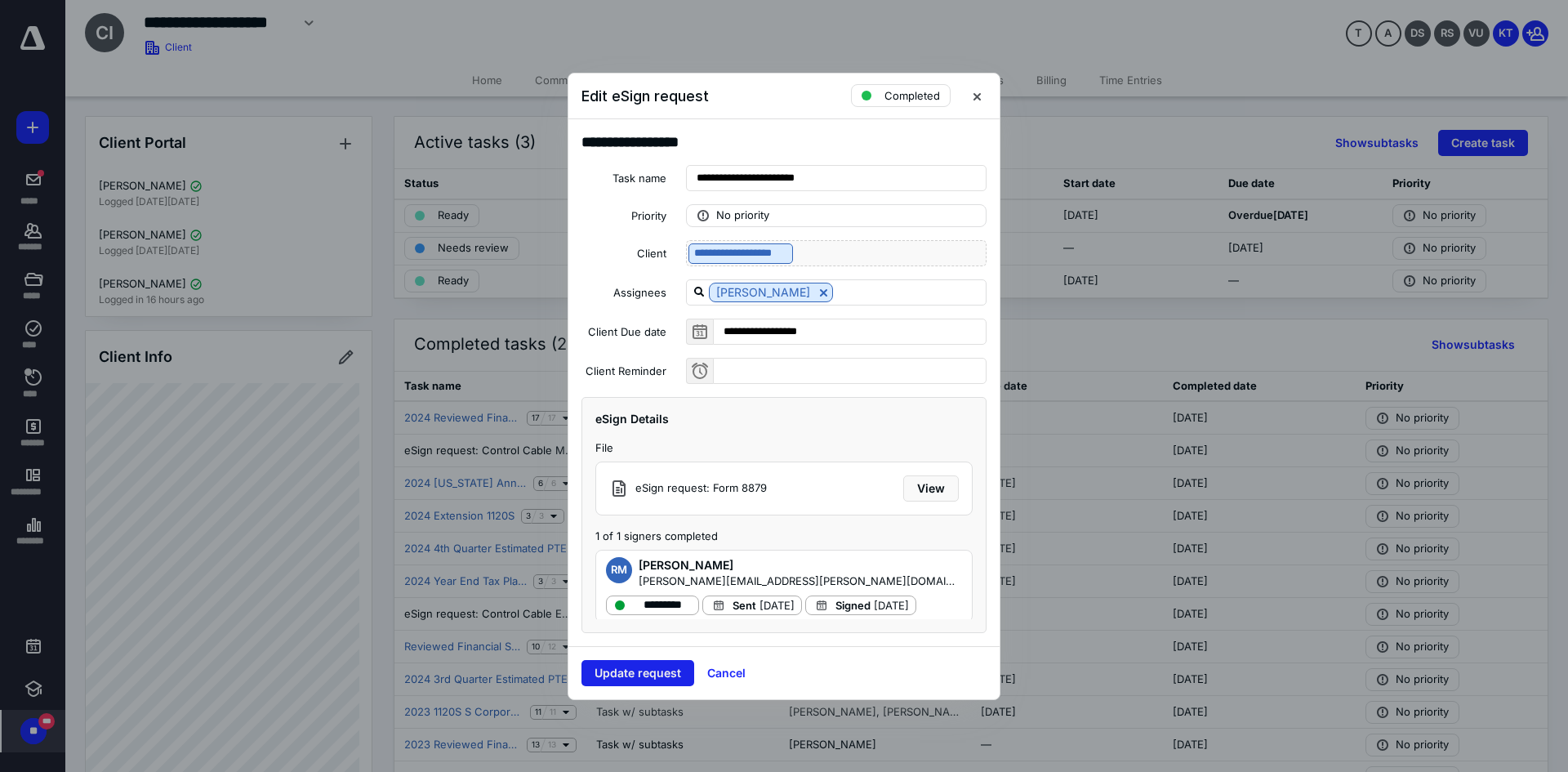 click on "Update request" at bounding box center [638, 673] 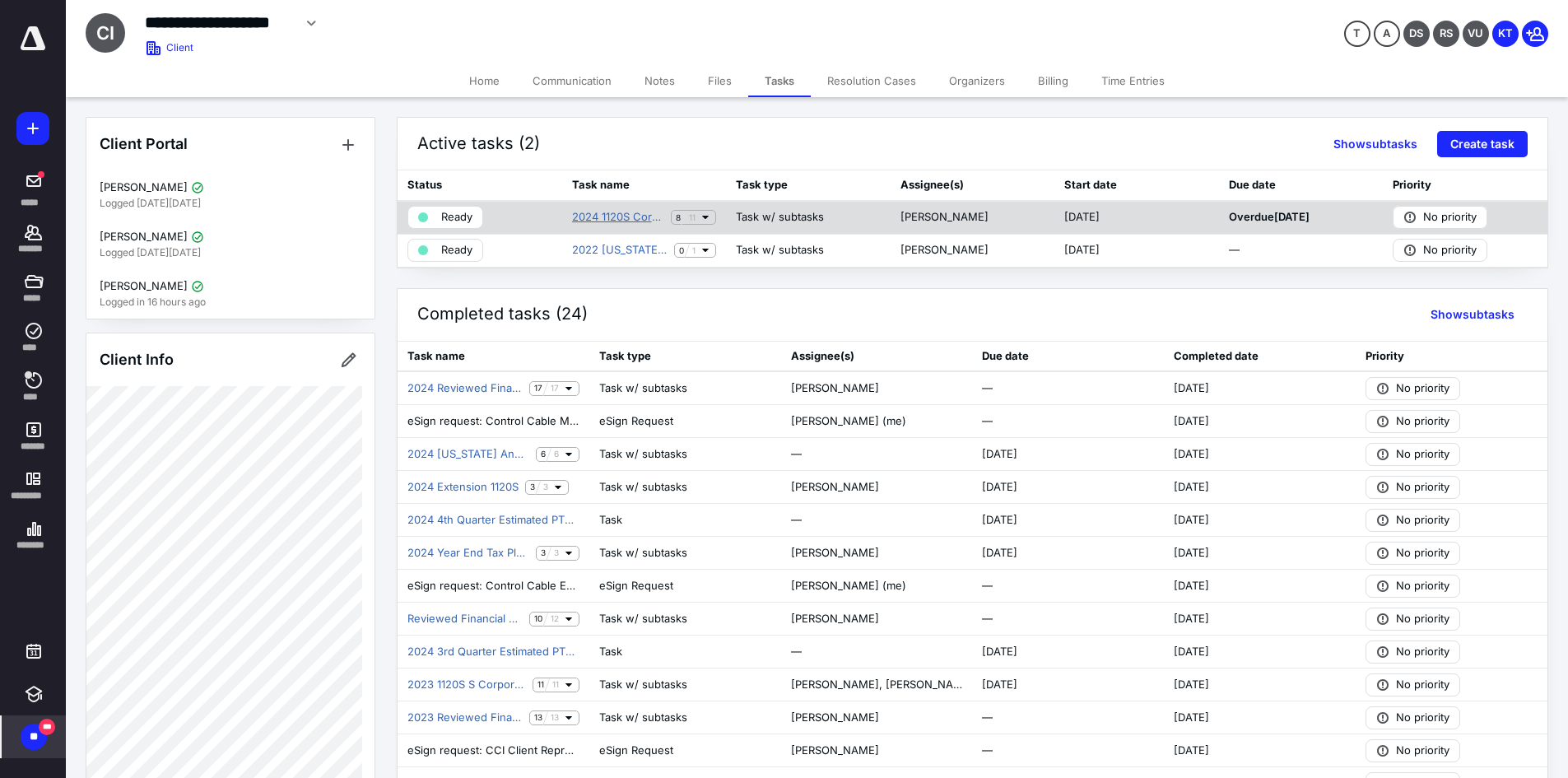 click on "2024 1120S Corporate Tax Return" at bounding box center (618, 217) 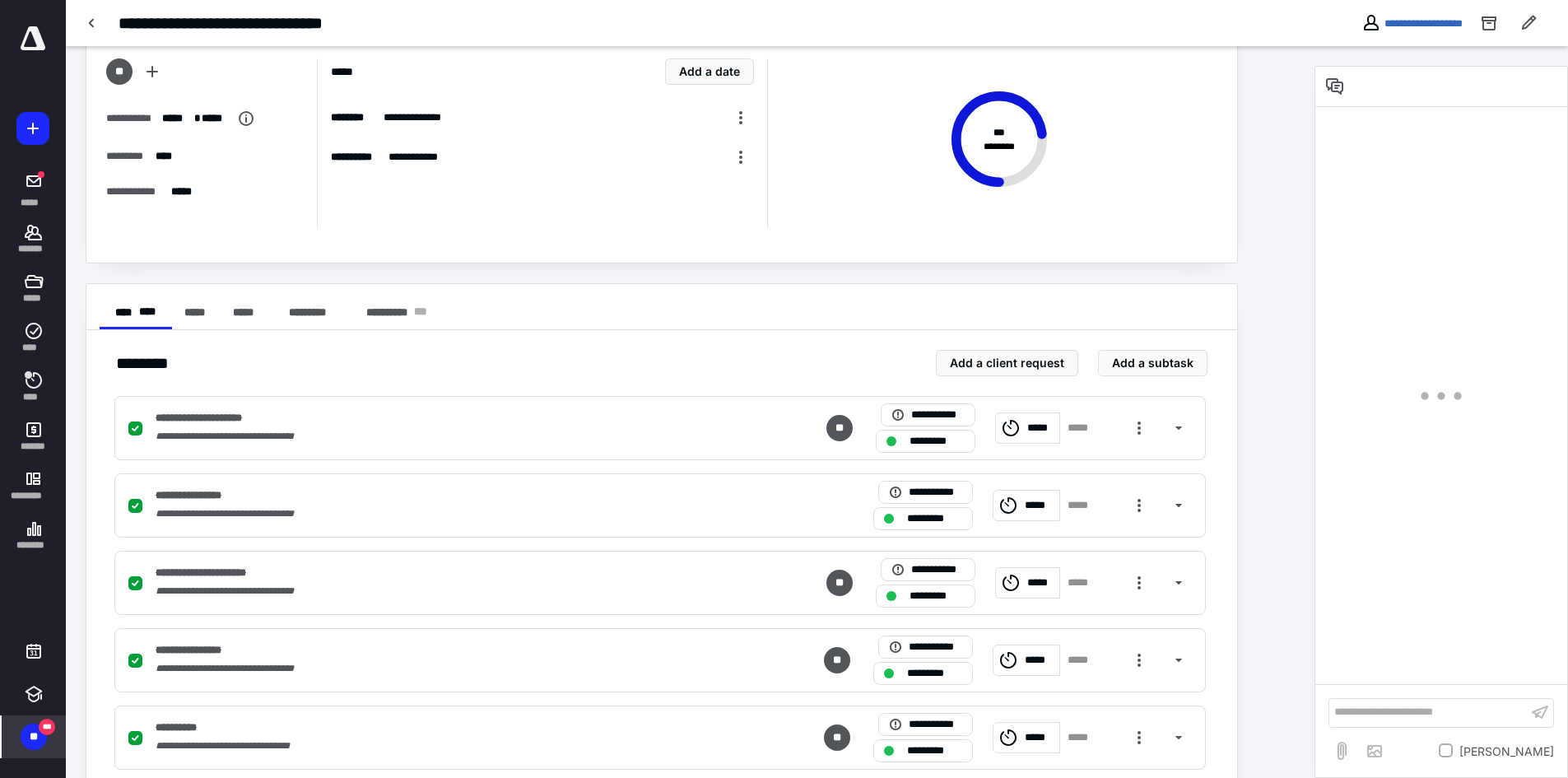 scroll, scrollTop: 593, scrollLeft: 0, axis: vertical 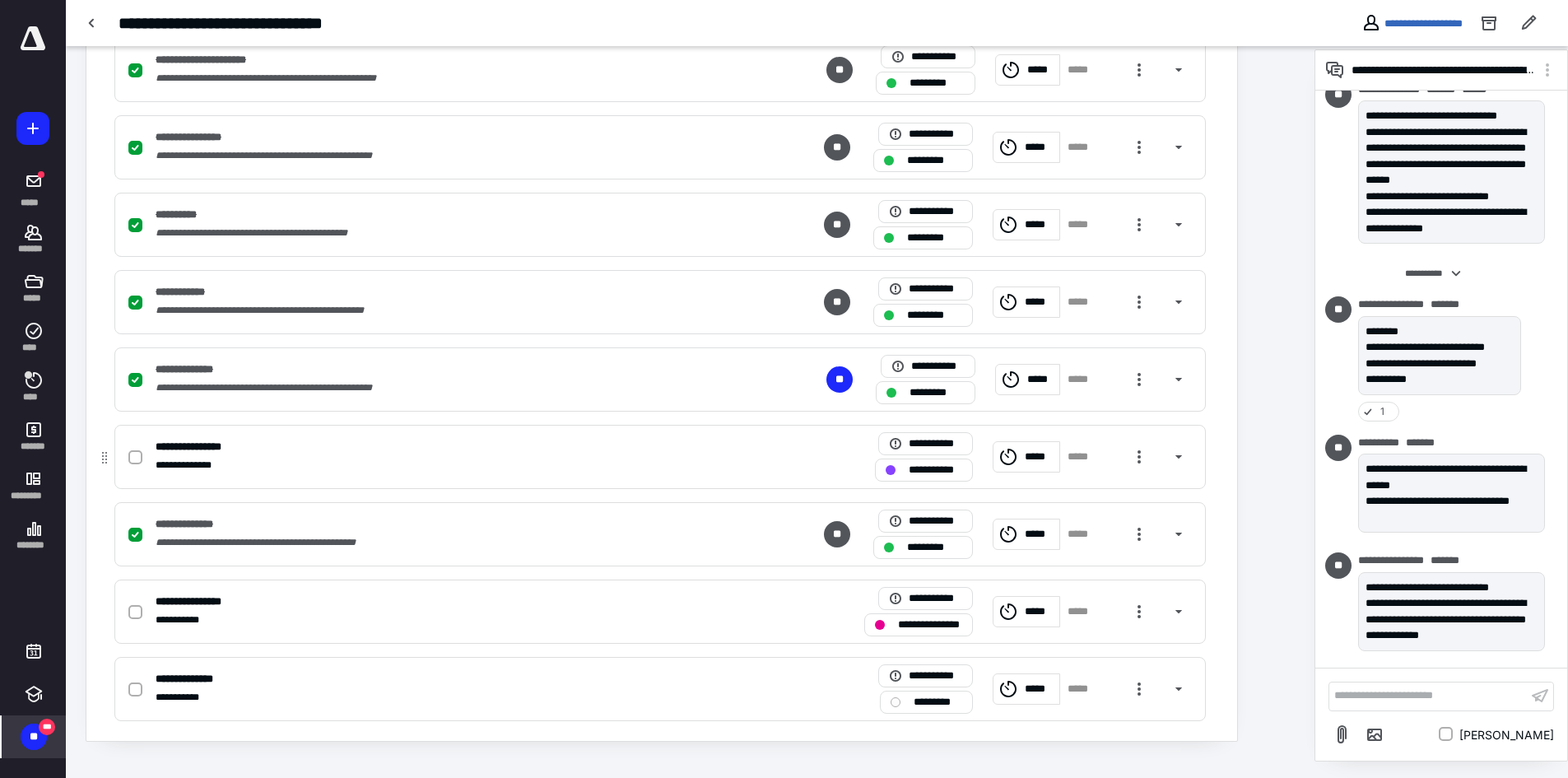 click 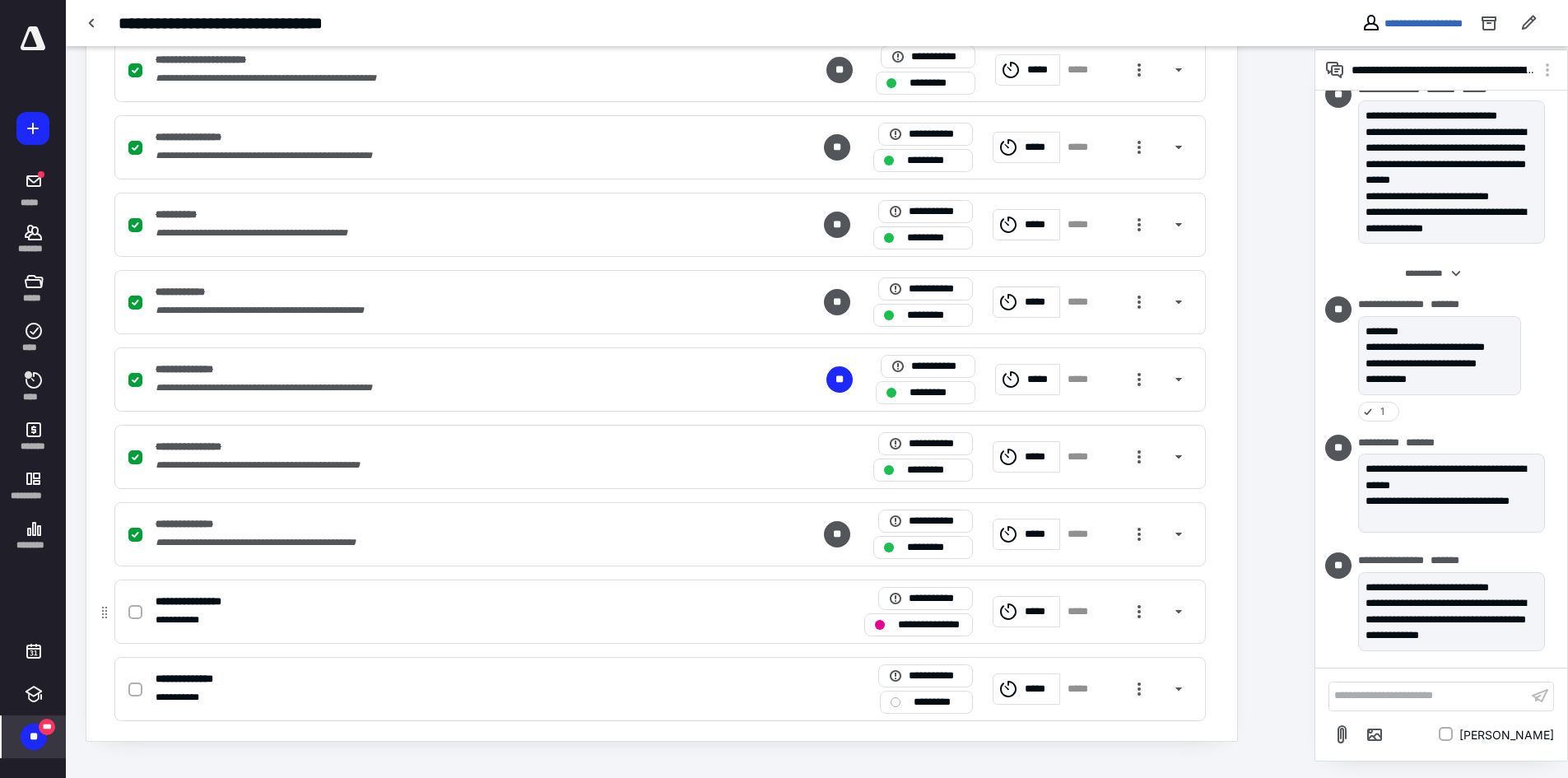 click on "**********" at bounding box center [930, 625] 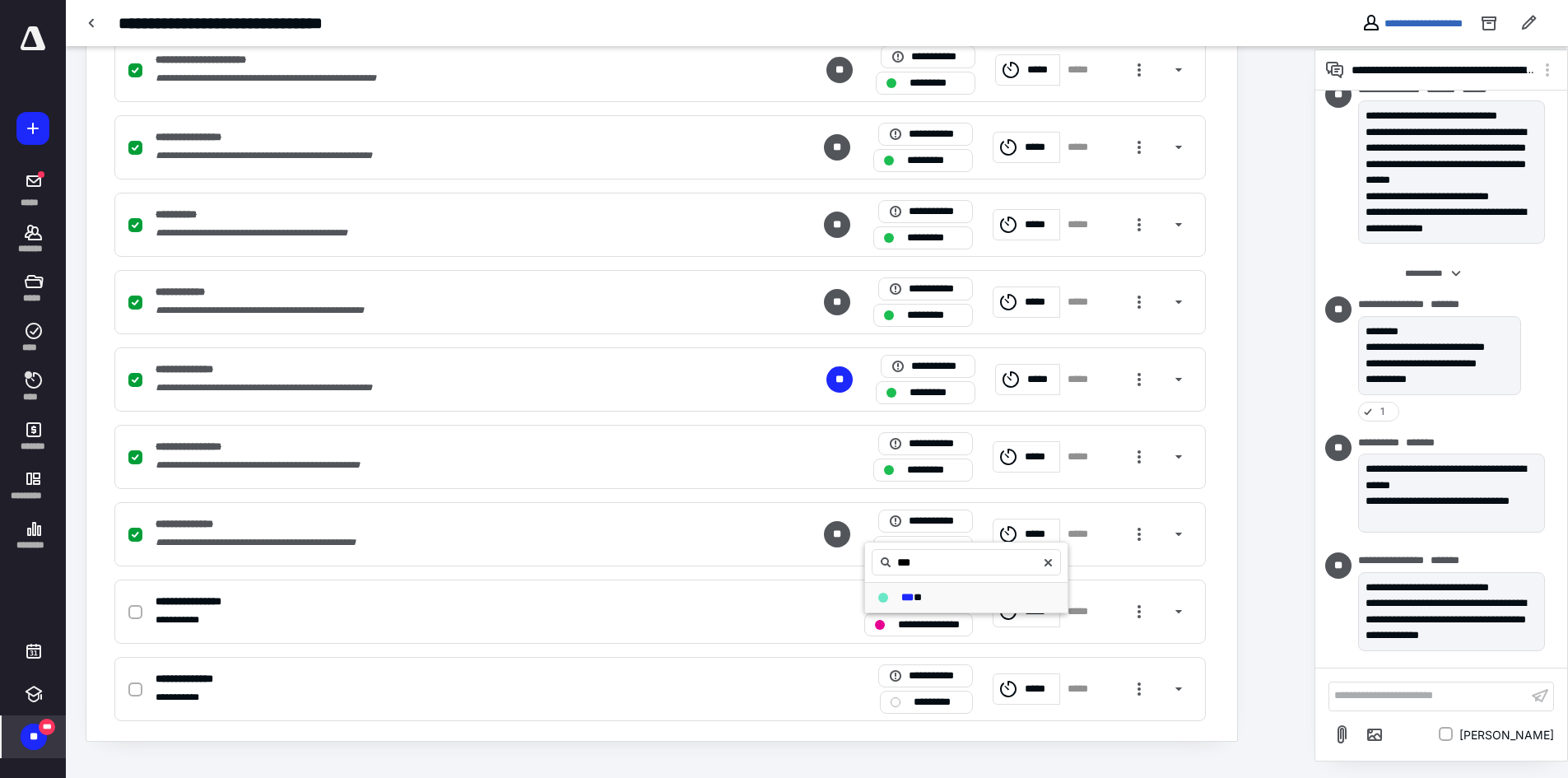 type on "***" 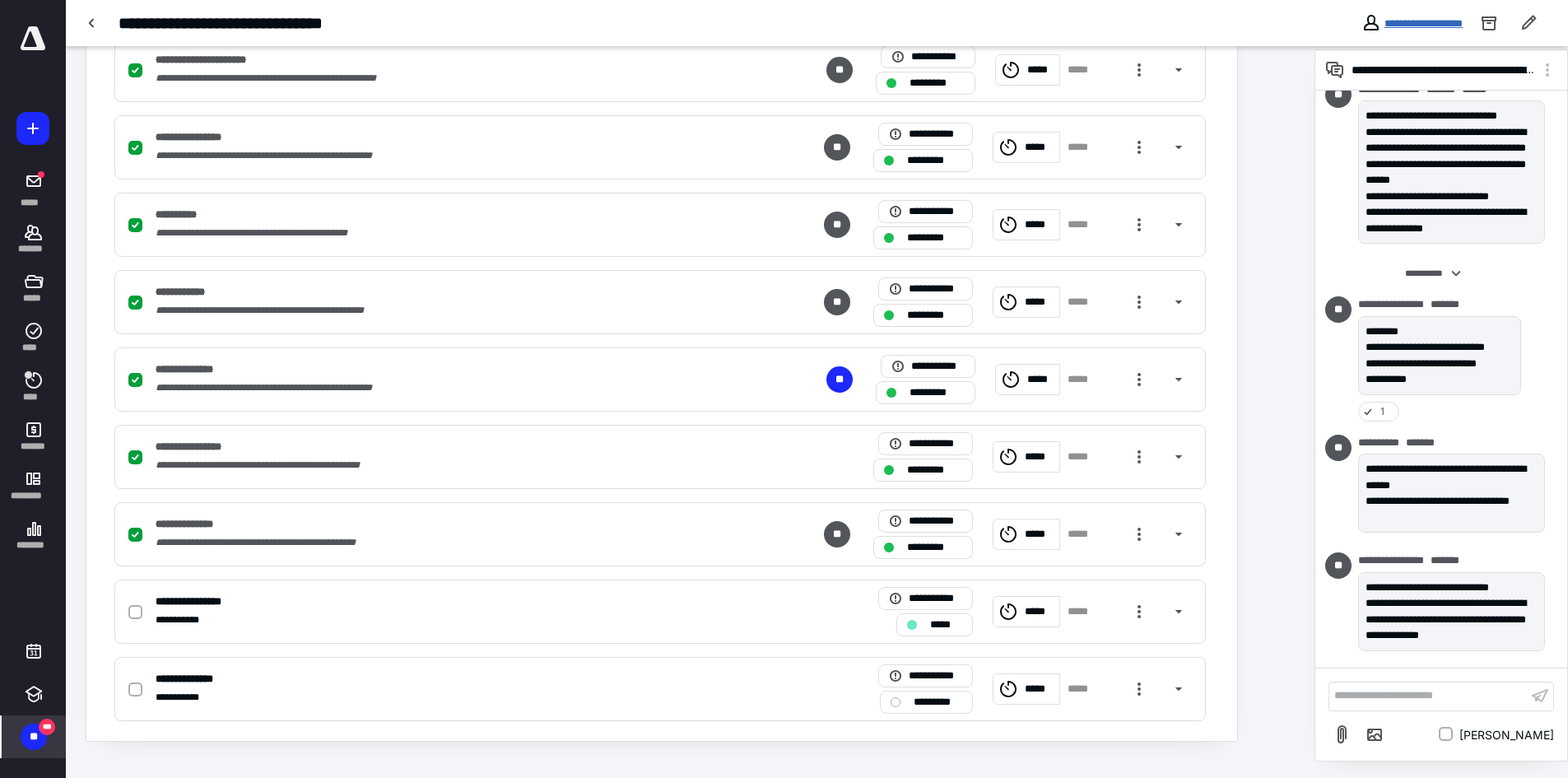 click on "**********" at bounding box center (1423, 23) 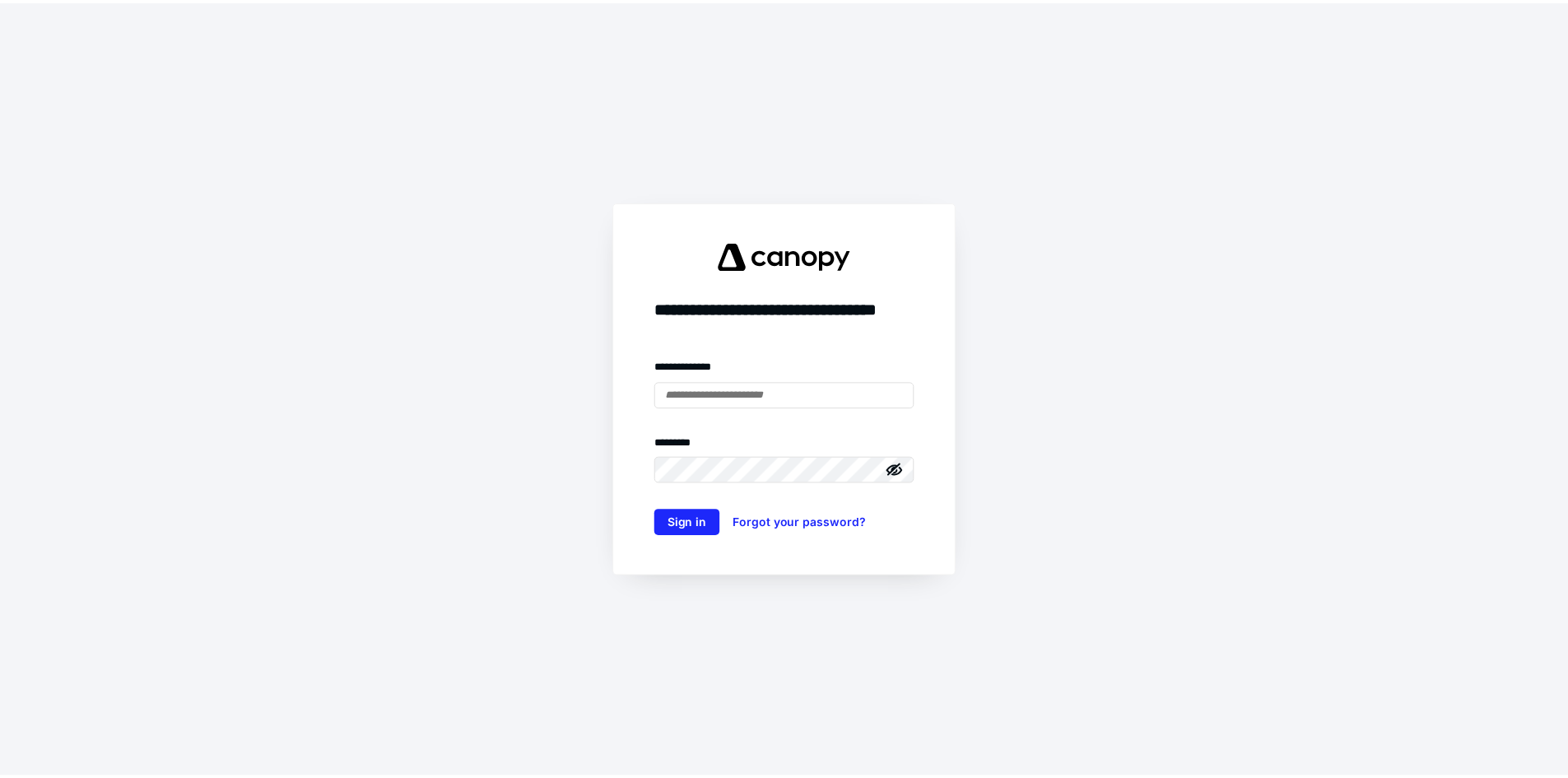 scroll, scrollTop: 0, scrollLeft: 0, axis: both 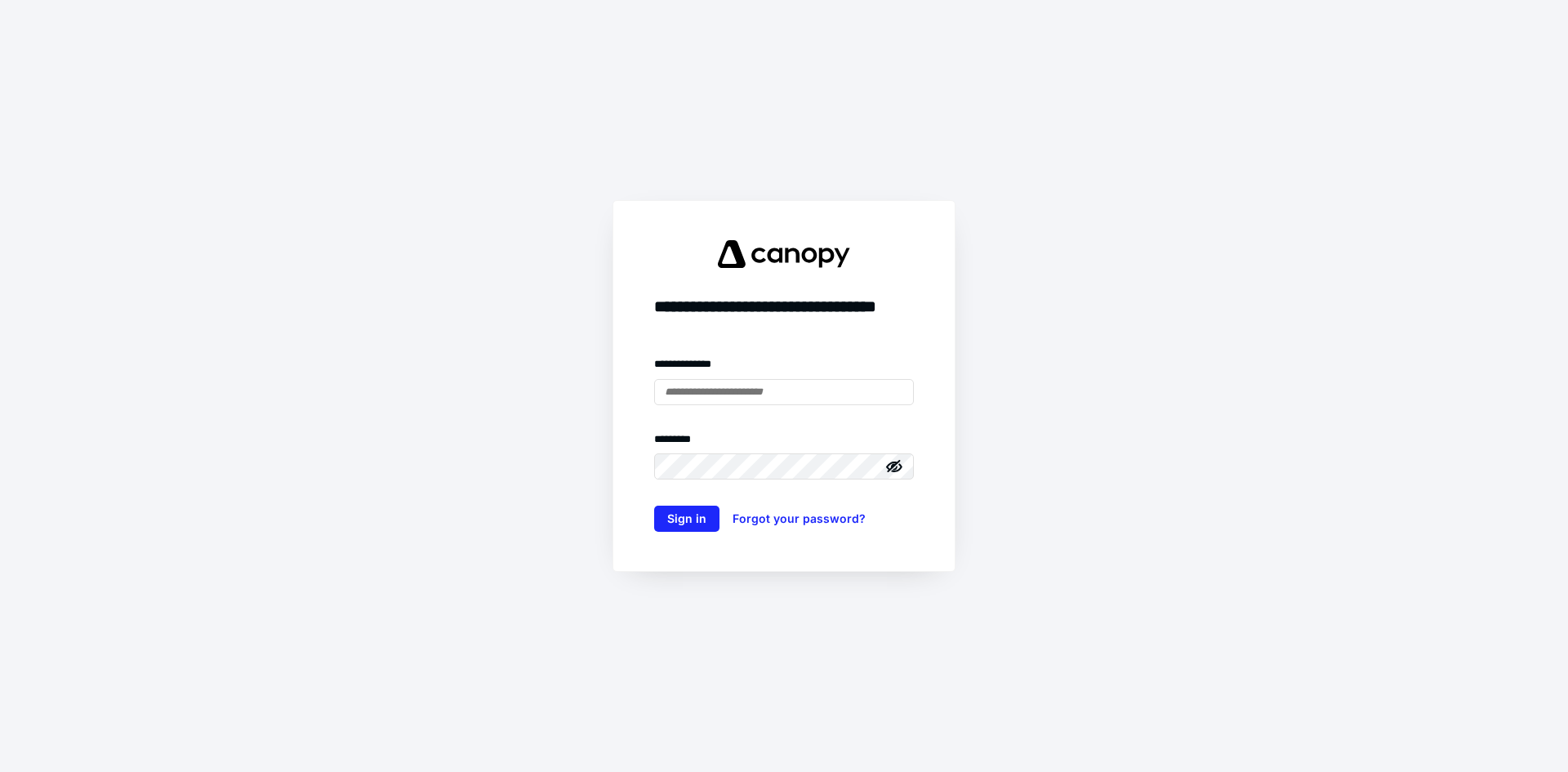 type on "**********" 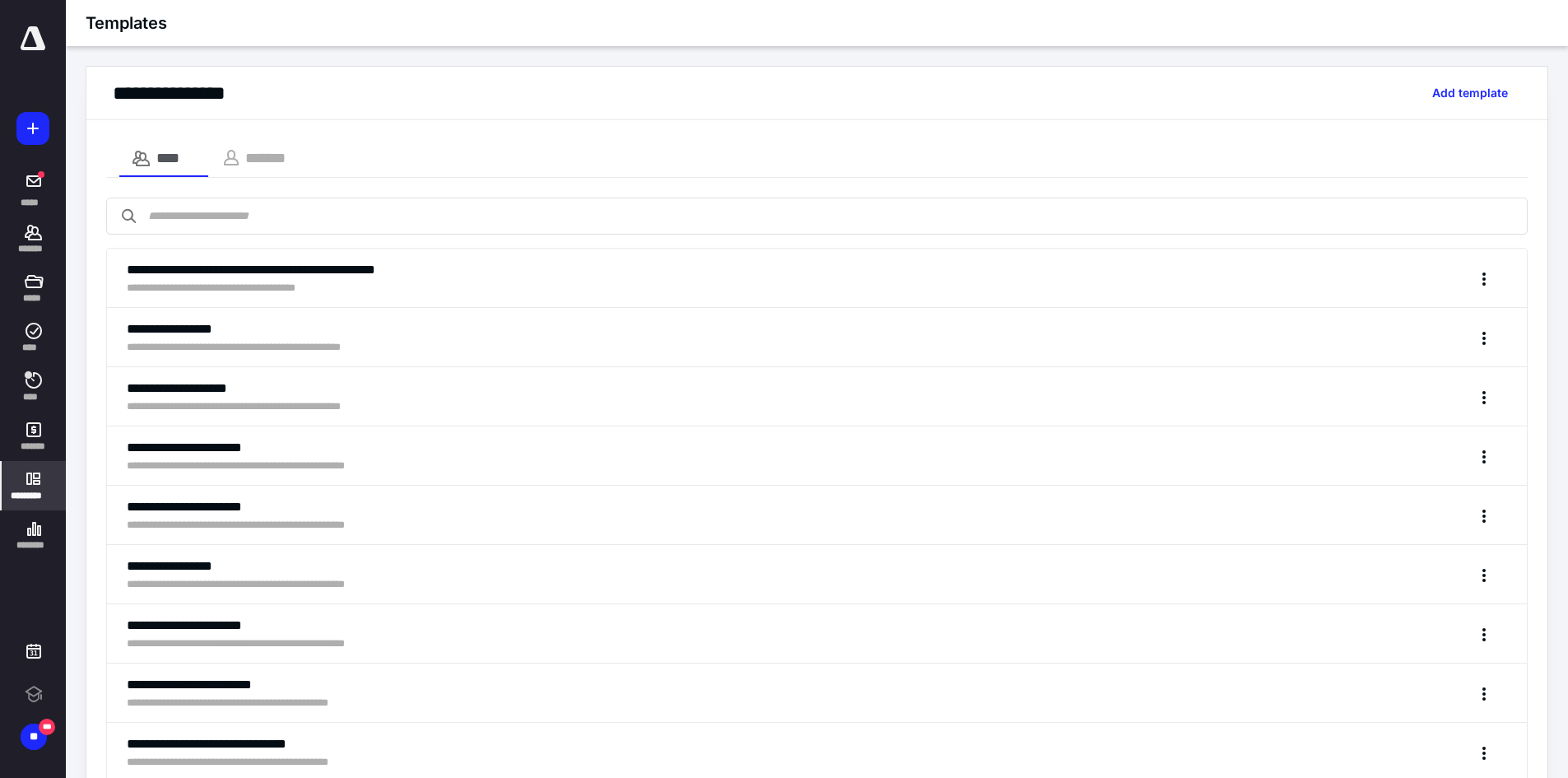 scroll, scrollTop: 0, scrollLeft: 0, axis: both 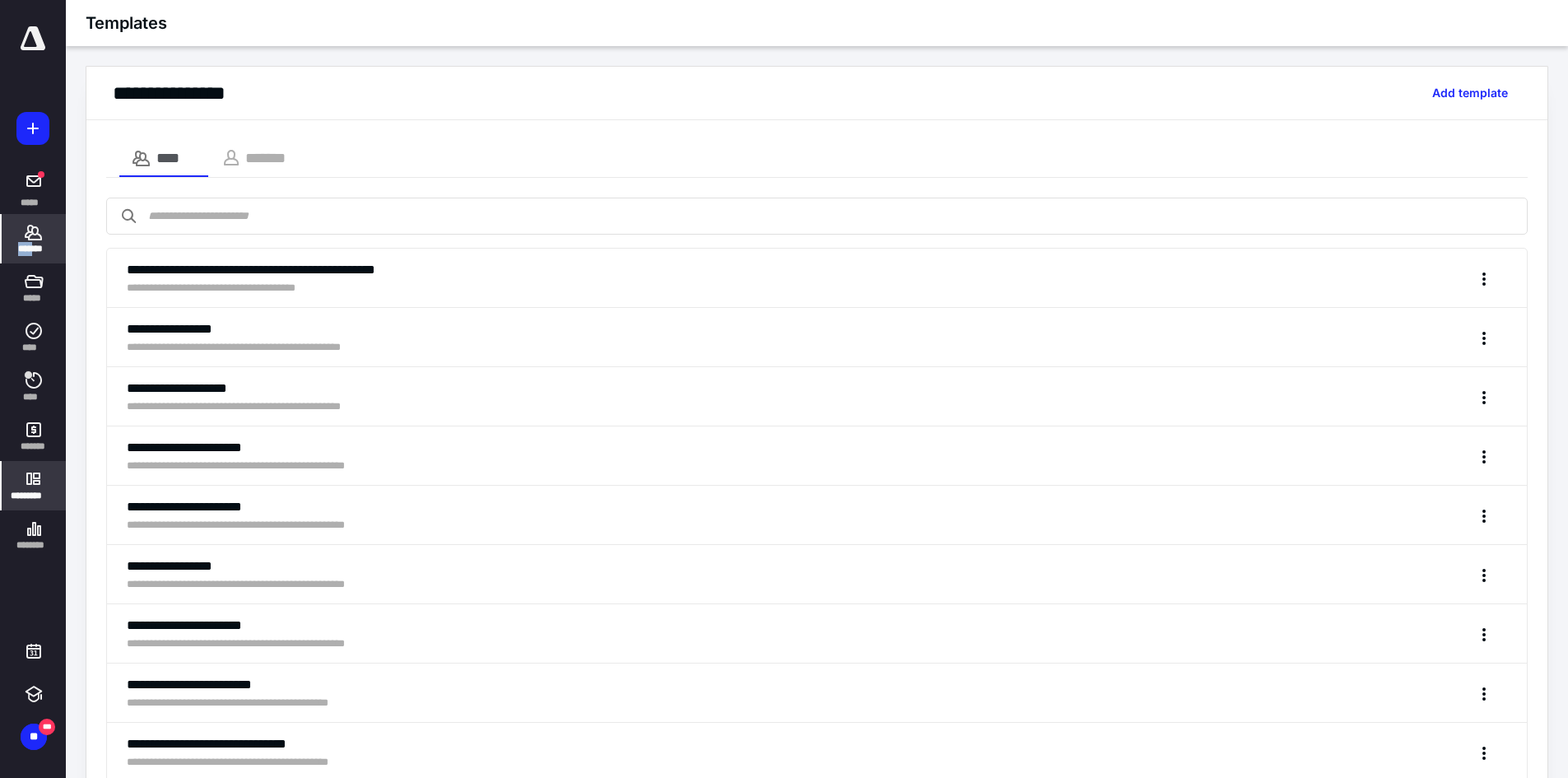 click on "*******" at bounding box center [34, 239] 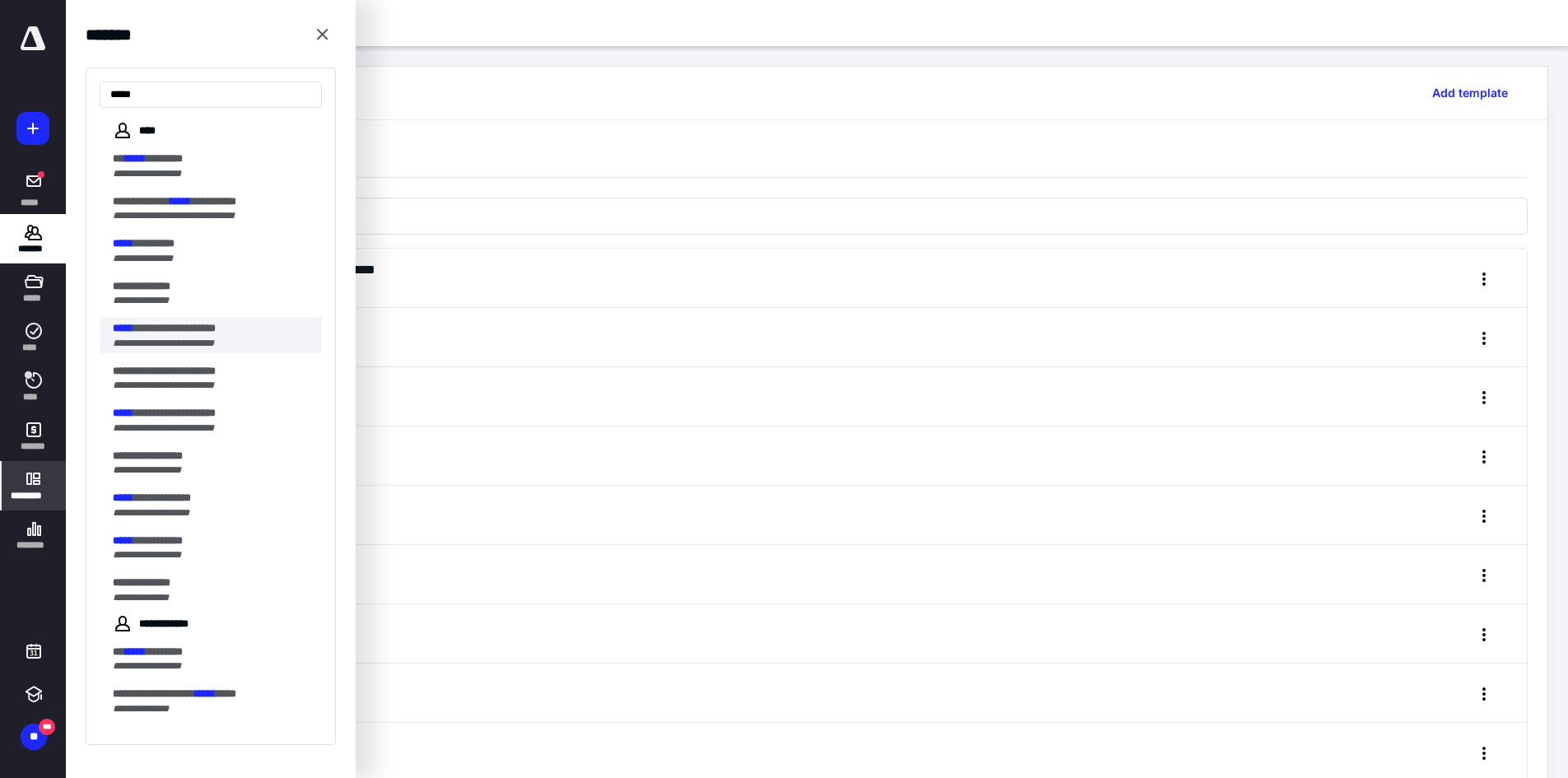 type on "*****" 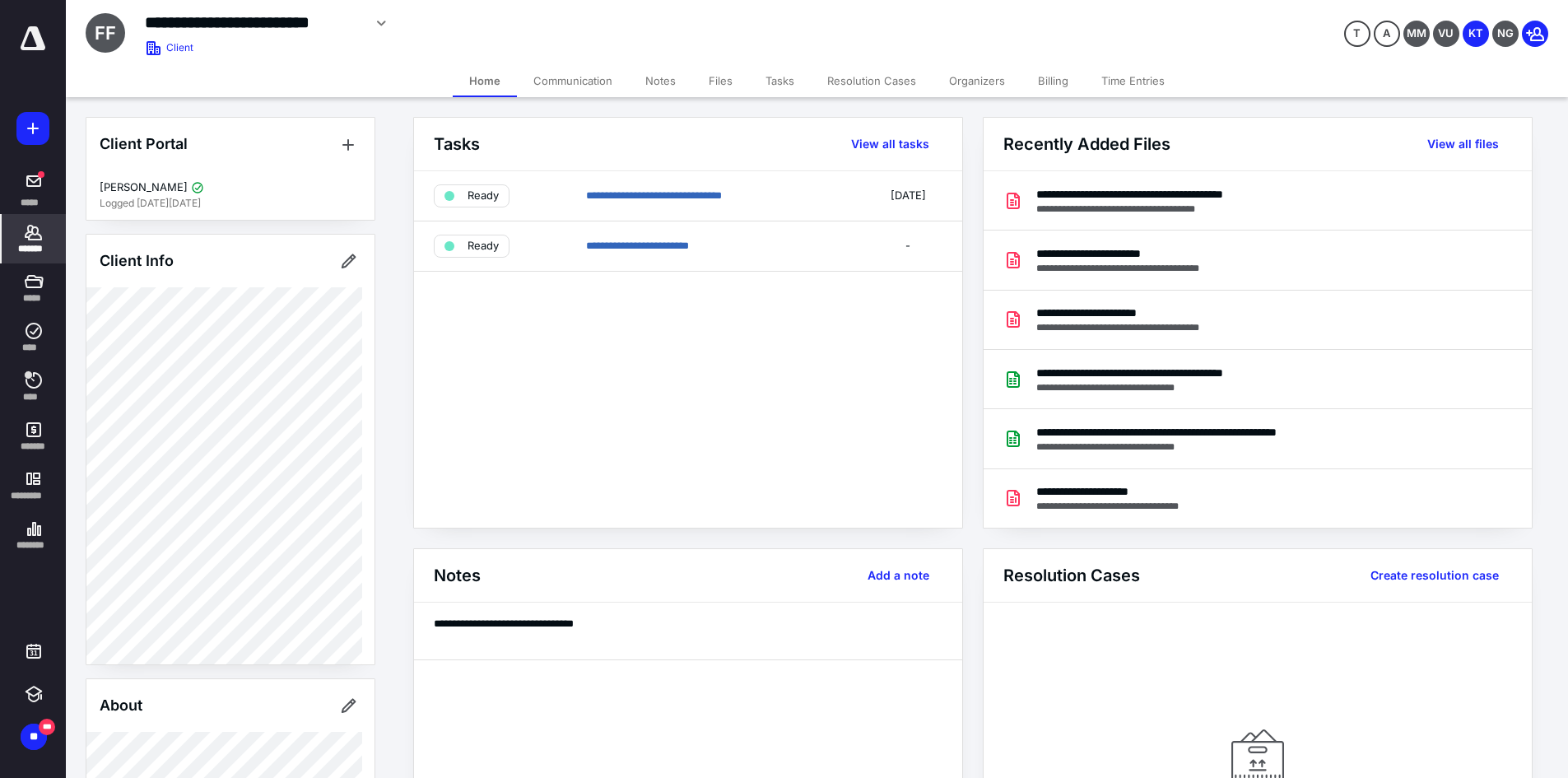 click on "**********" at bounding box center [688, 349] 